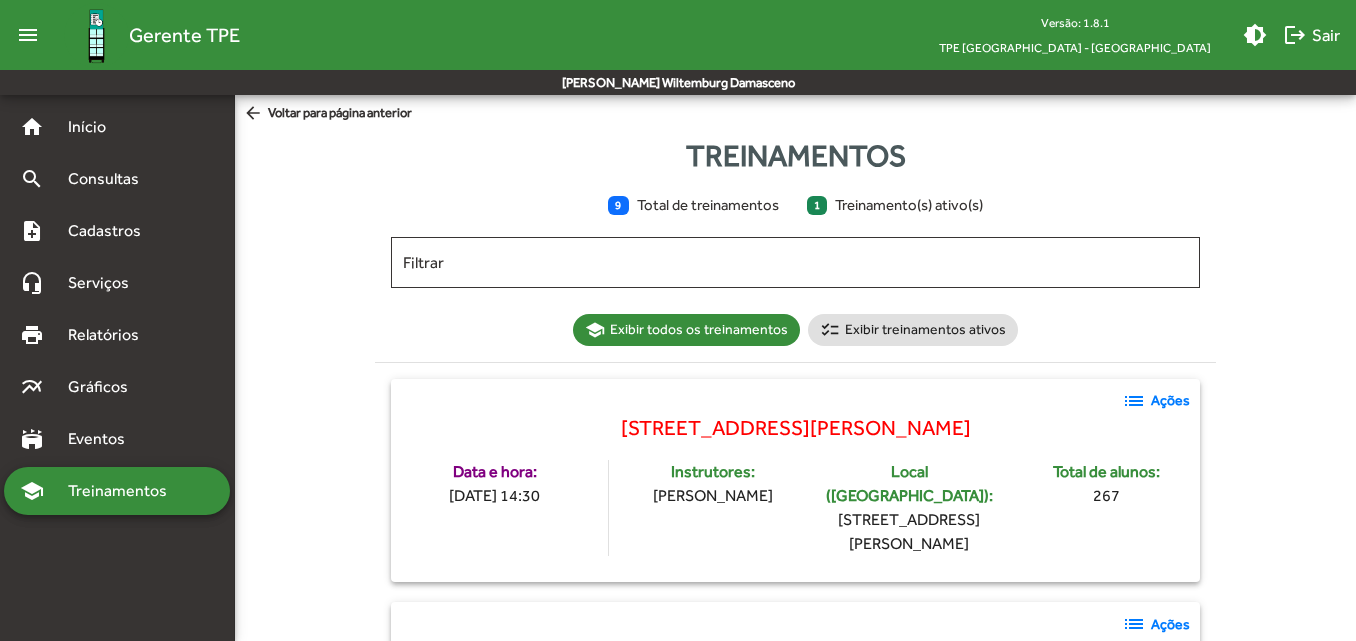 scroll, scrollTop: 1665, scrollLeft: 0, axis: vertical 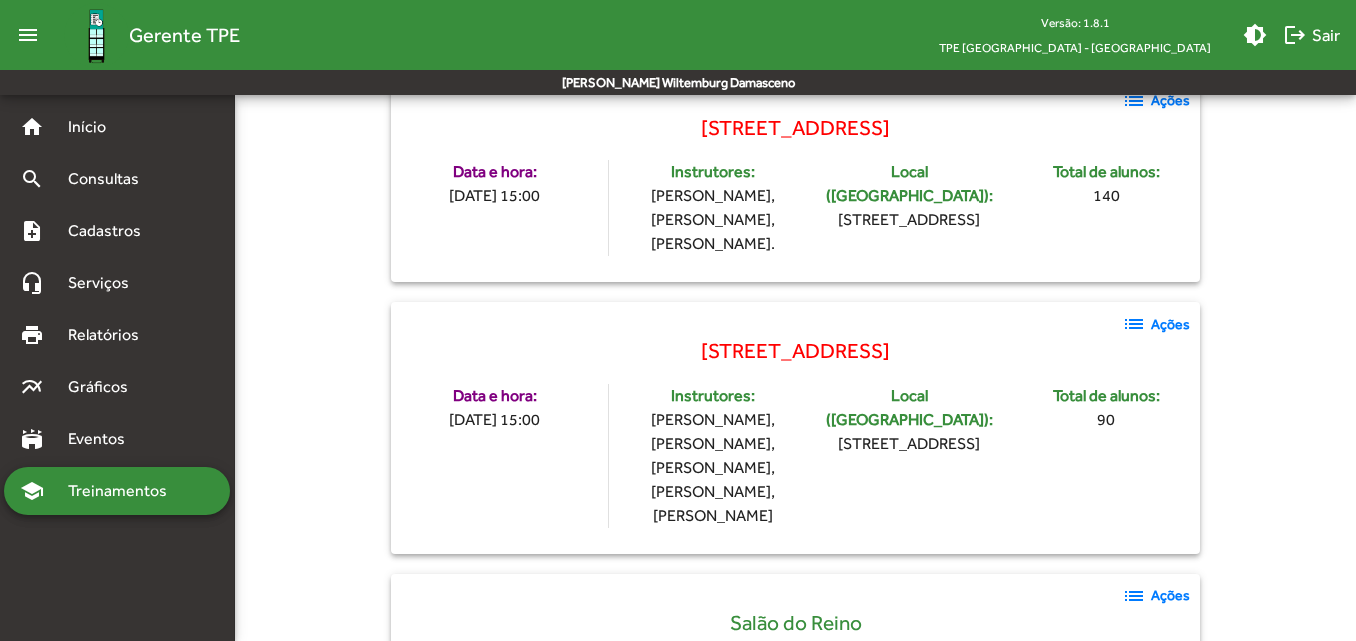 click on "search Consultas" at bounding box center (117, 179) 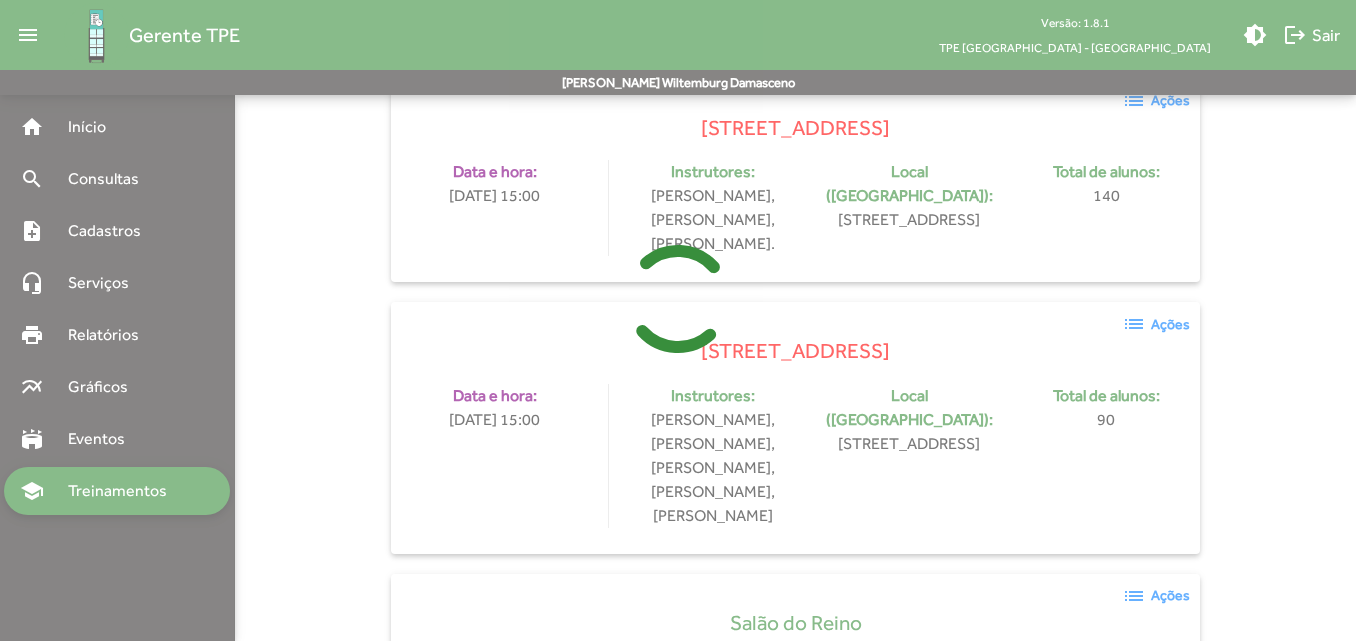 scroll, scrollTop: 0, scrollLeft: 0, axis: both 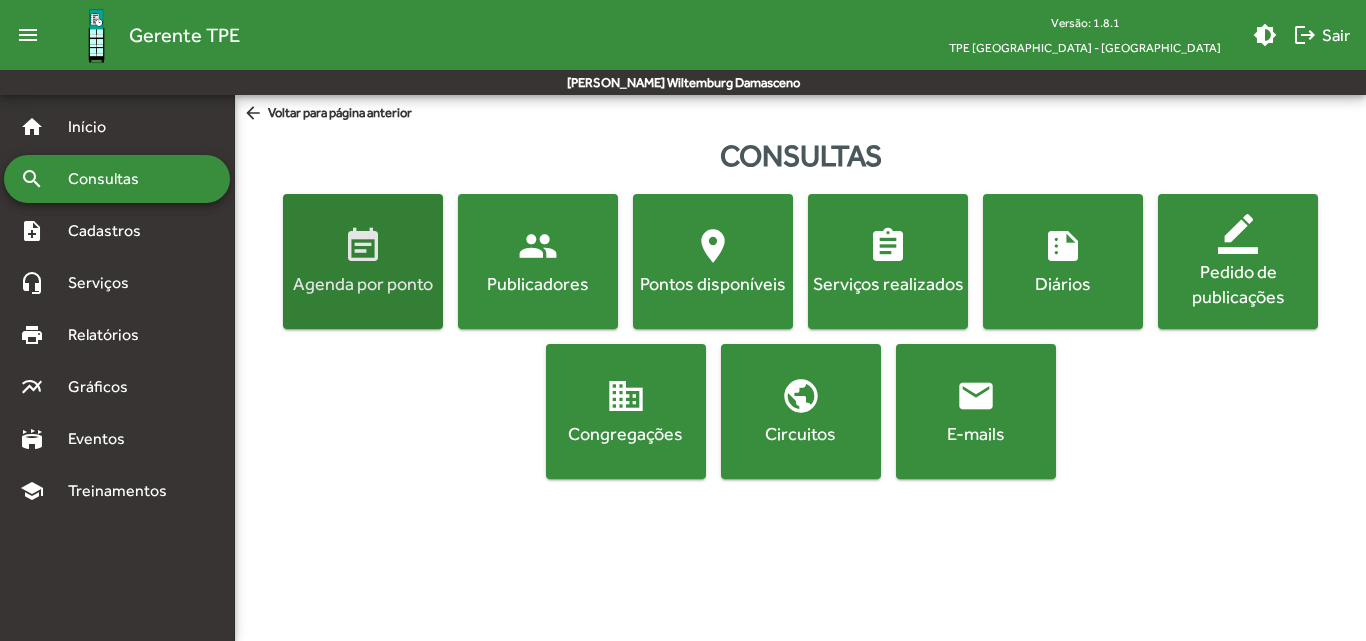 click on "event_note  Agenda por ponto" 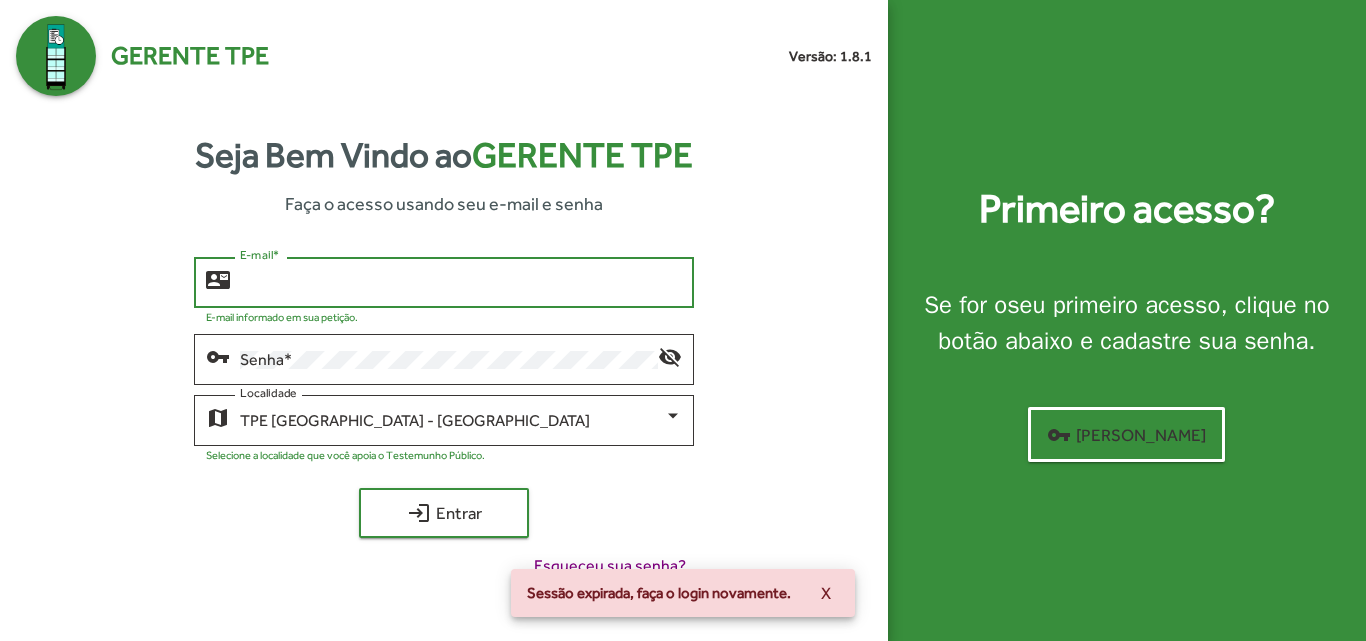 click on "E-mail   *" at bounding box center (460, 283) 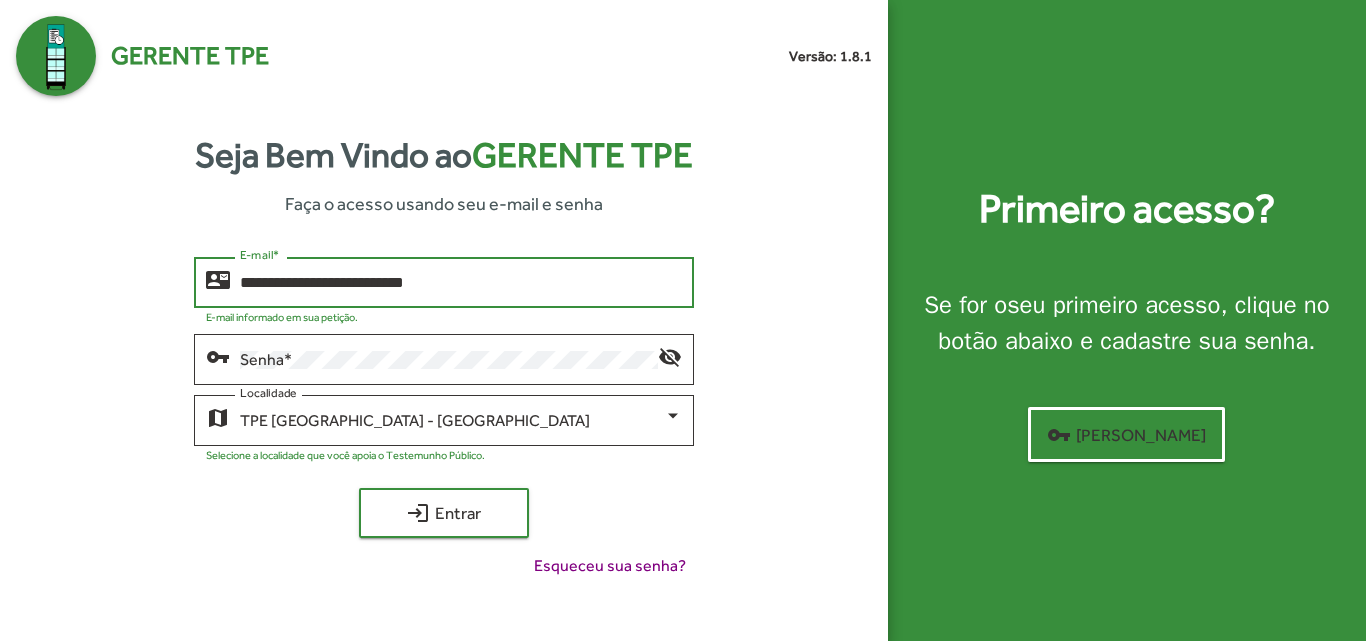 type on "**********" 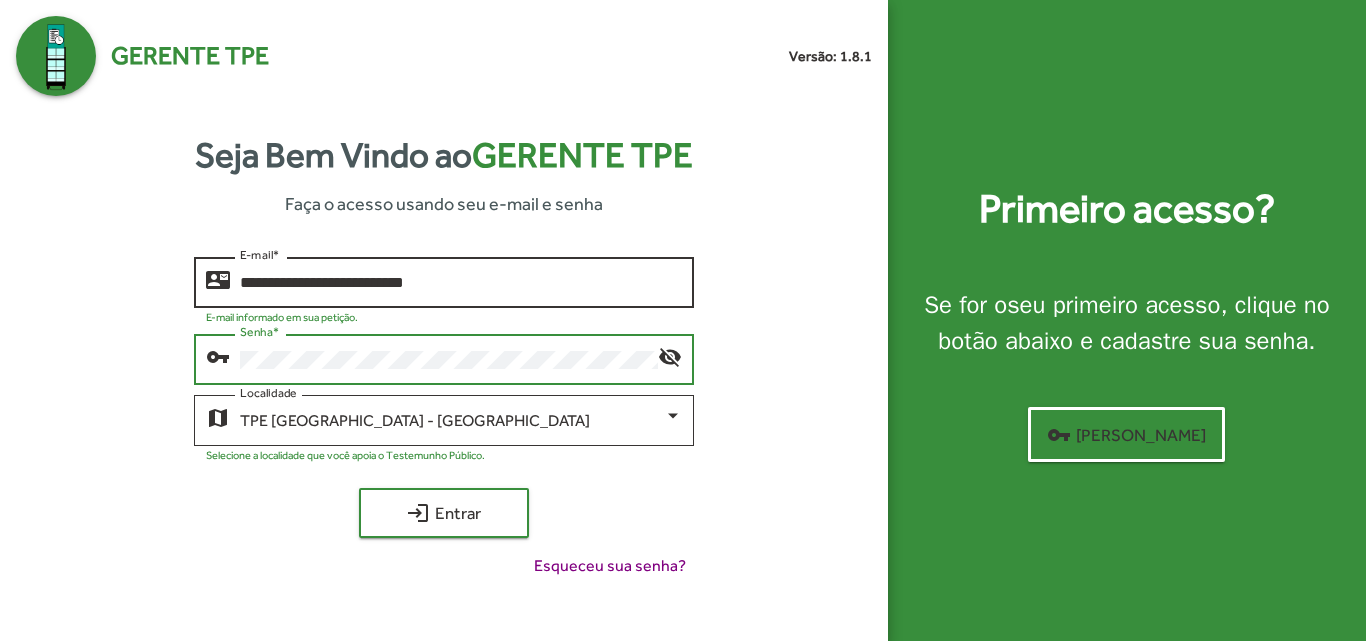click on "login  Entrar" 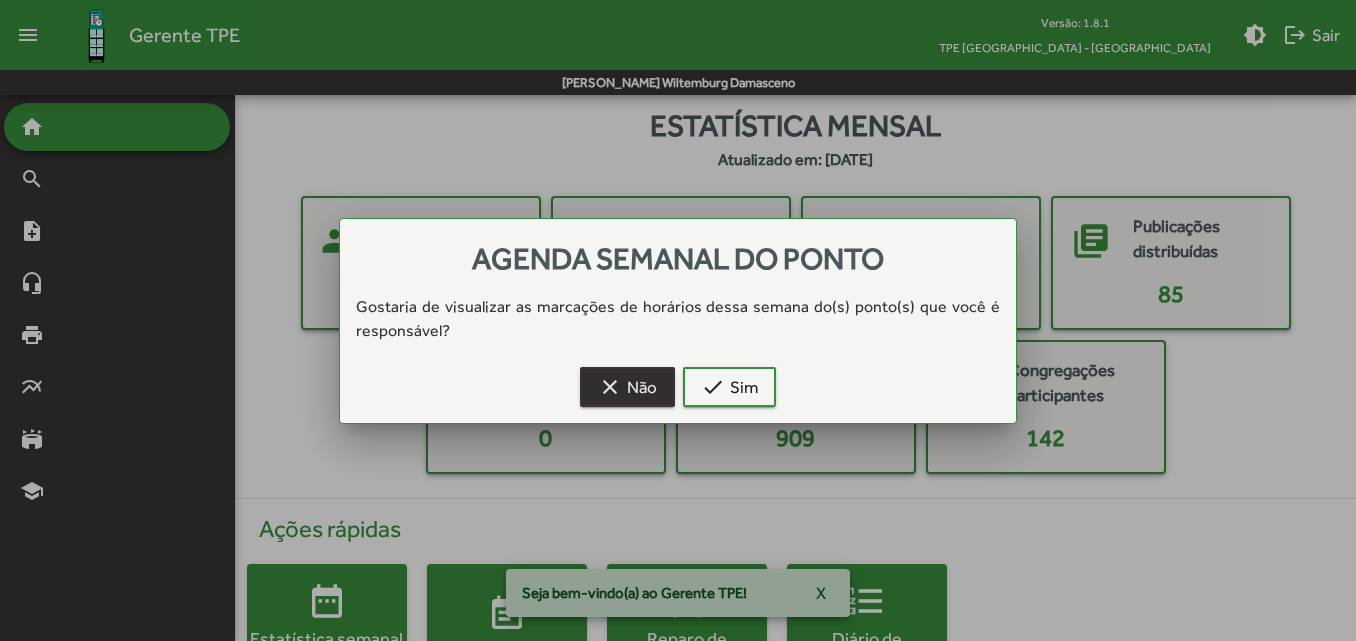 click on "clear" at bounding box center [610, 387] 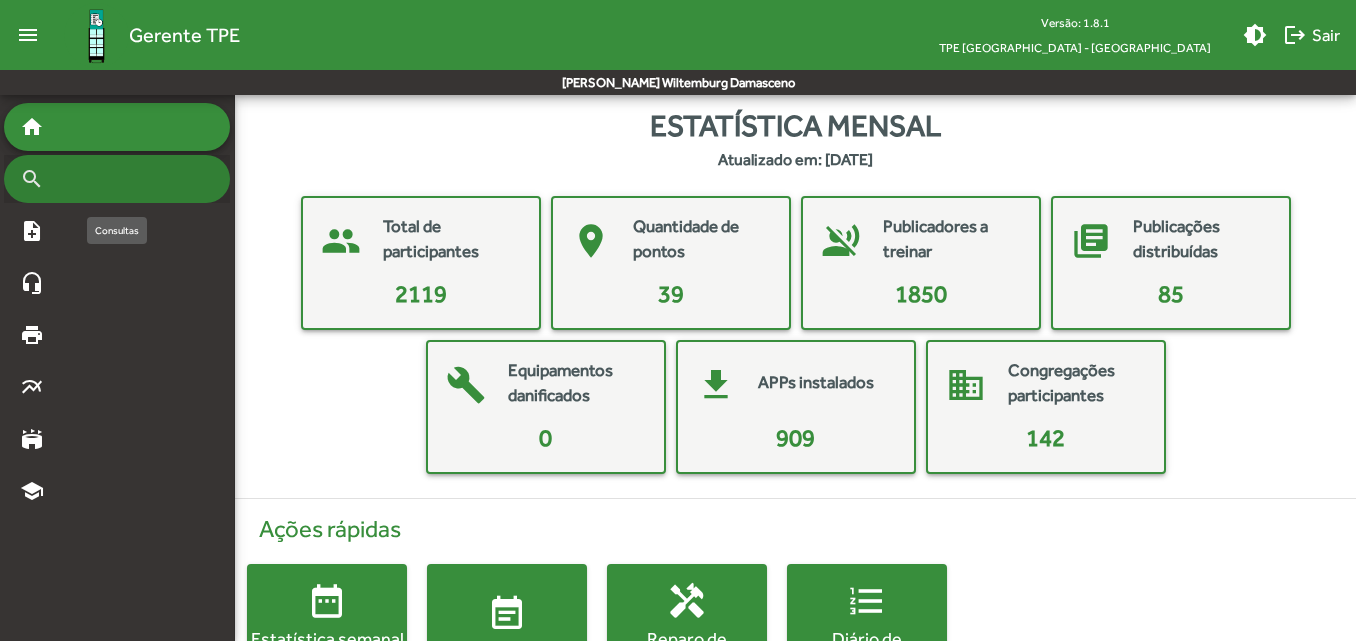 click on "search" at bounding box center (117, 179) 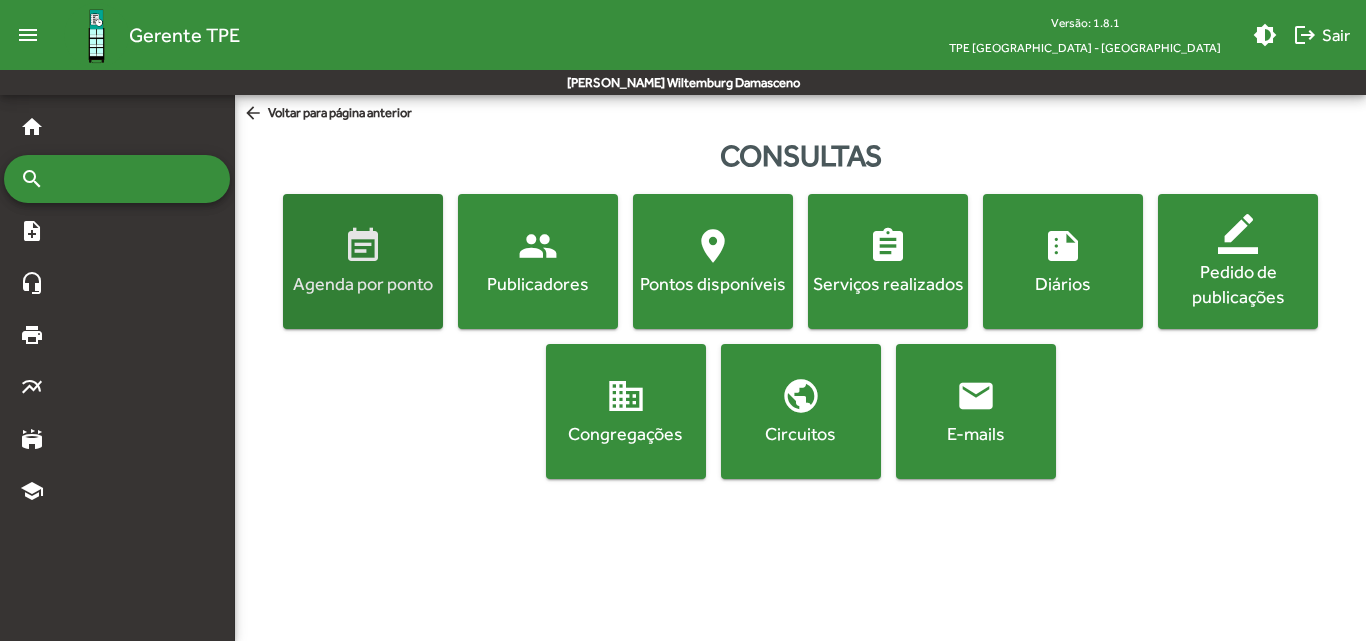 click on "event_note  Agenda por ponto" 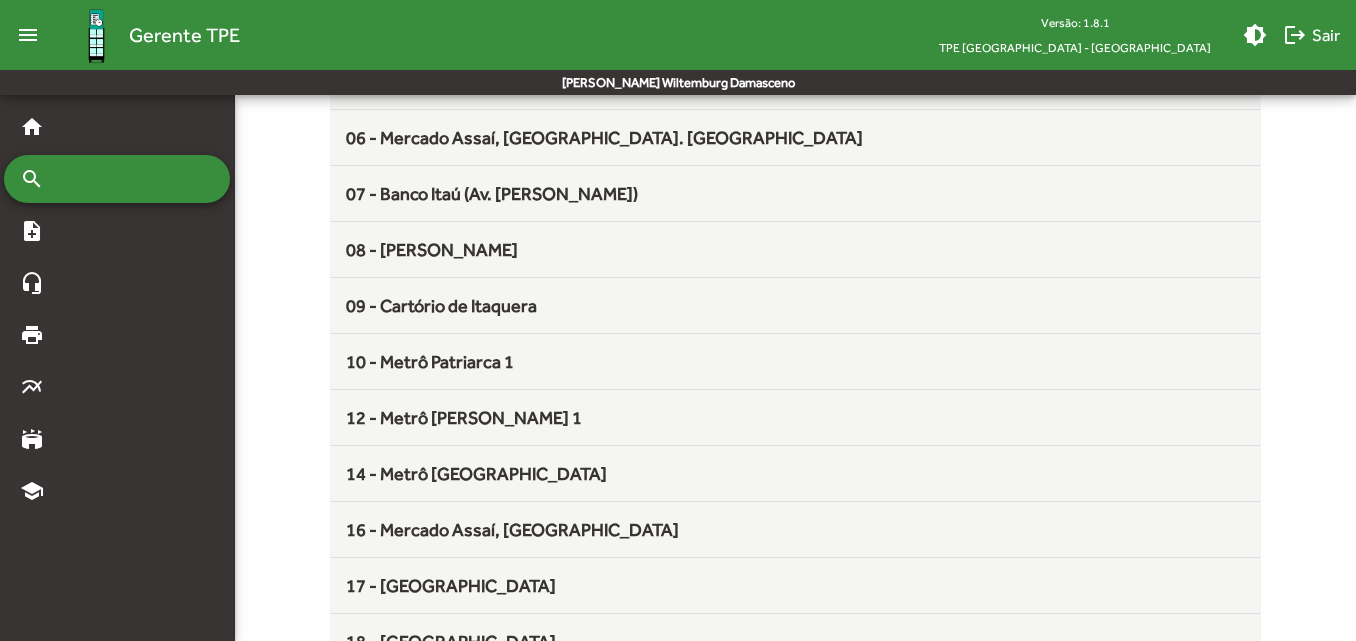 scroll, scrollTop: 526, scrollLeft: 0, axis: vertical 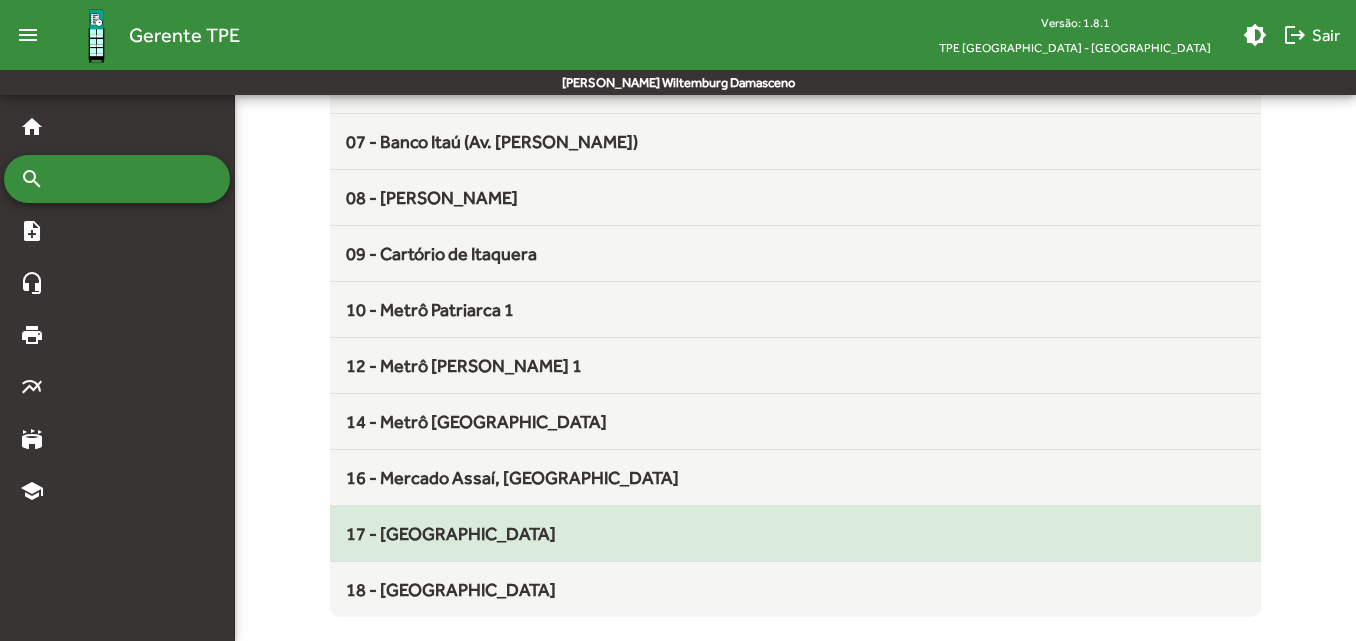 click on "17 - [GEOGRAPHIC_DATA]" 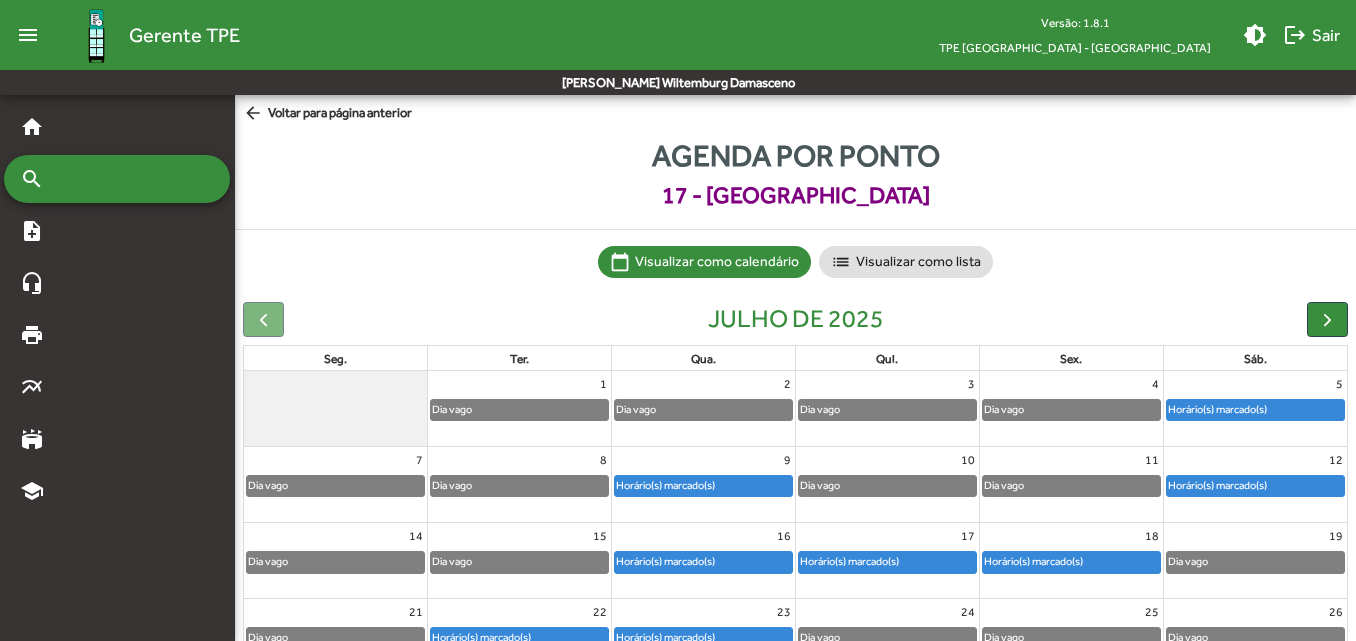 scroll, scrollTop: 187, scrollLeft: 0, axis: vertical 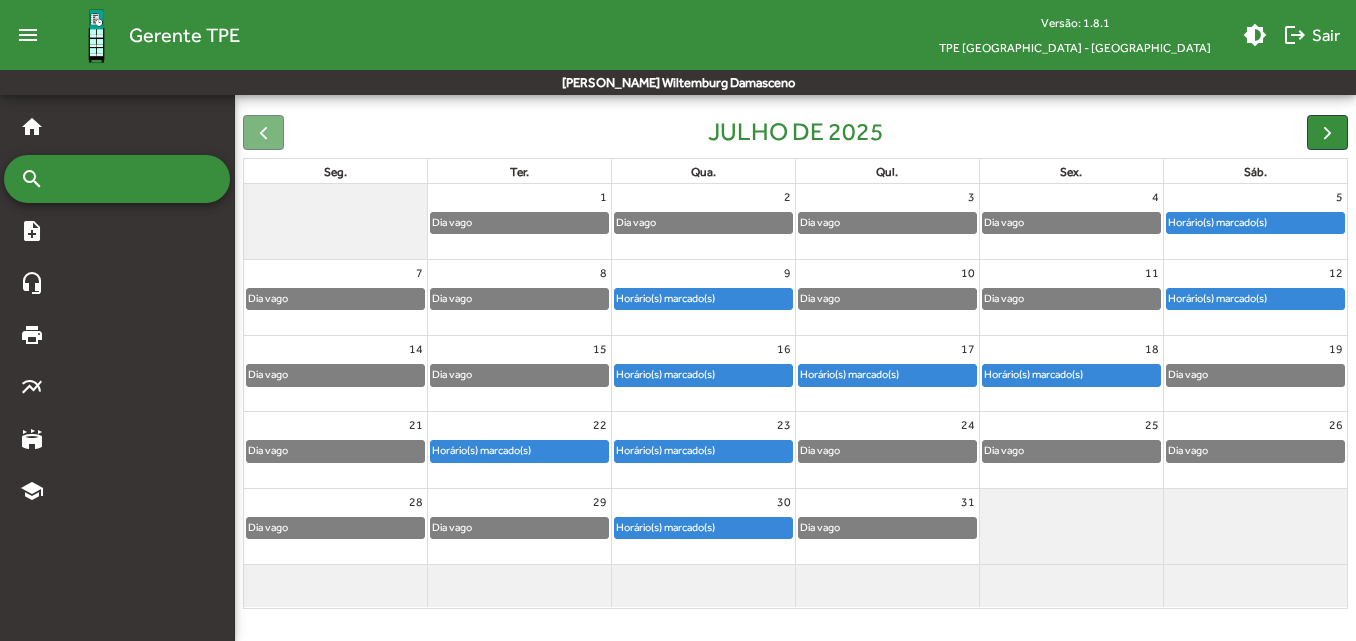 click on "Horário(s) marcado(s)" 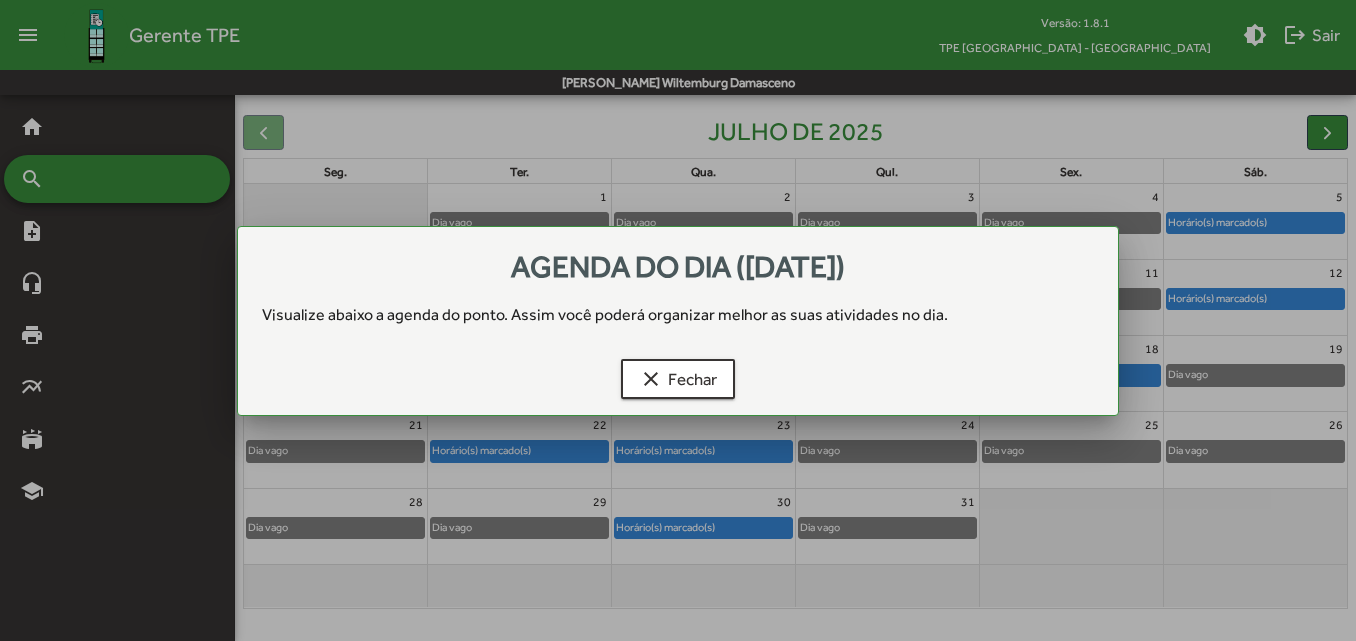 scroll, scrollTop: 0, scrollLeft: 0, axis: both 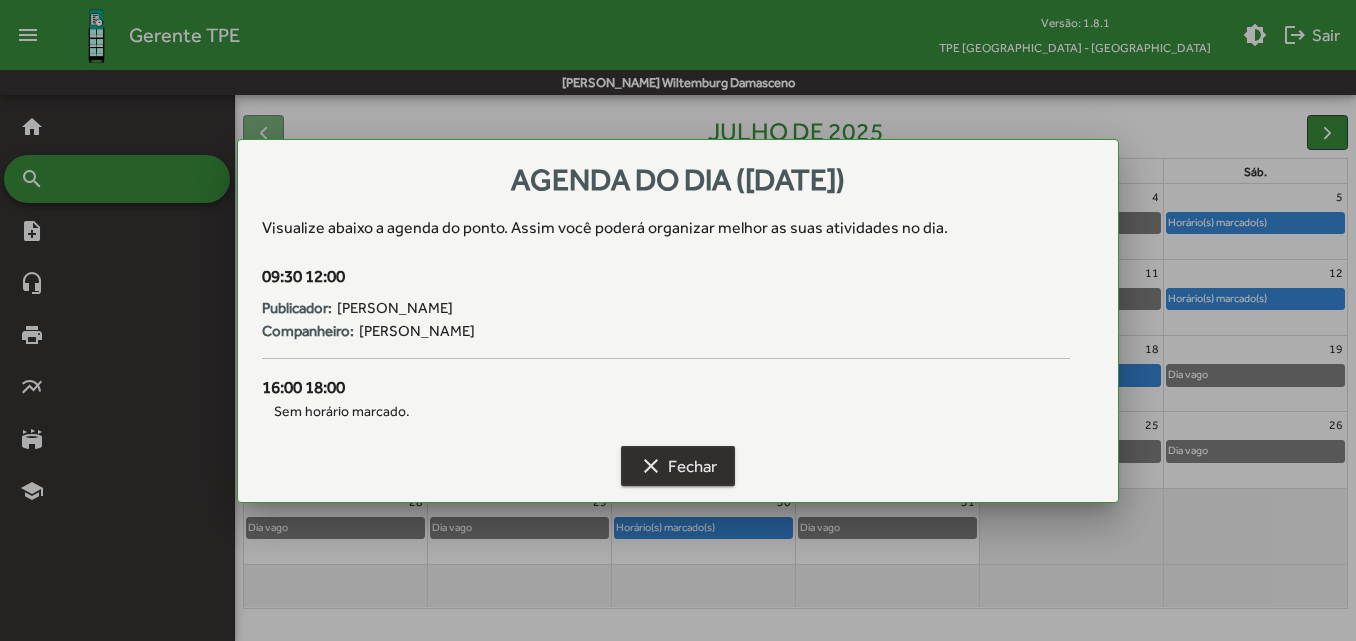 click on "clear  Fechar" at bounding box center (678, 466) 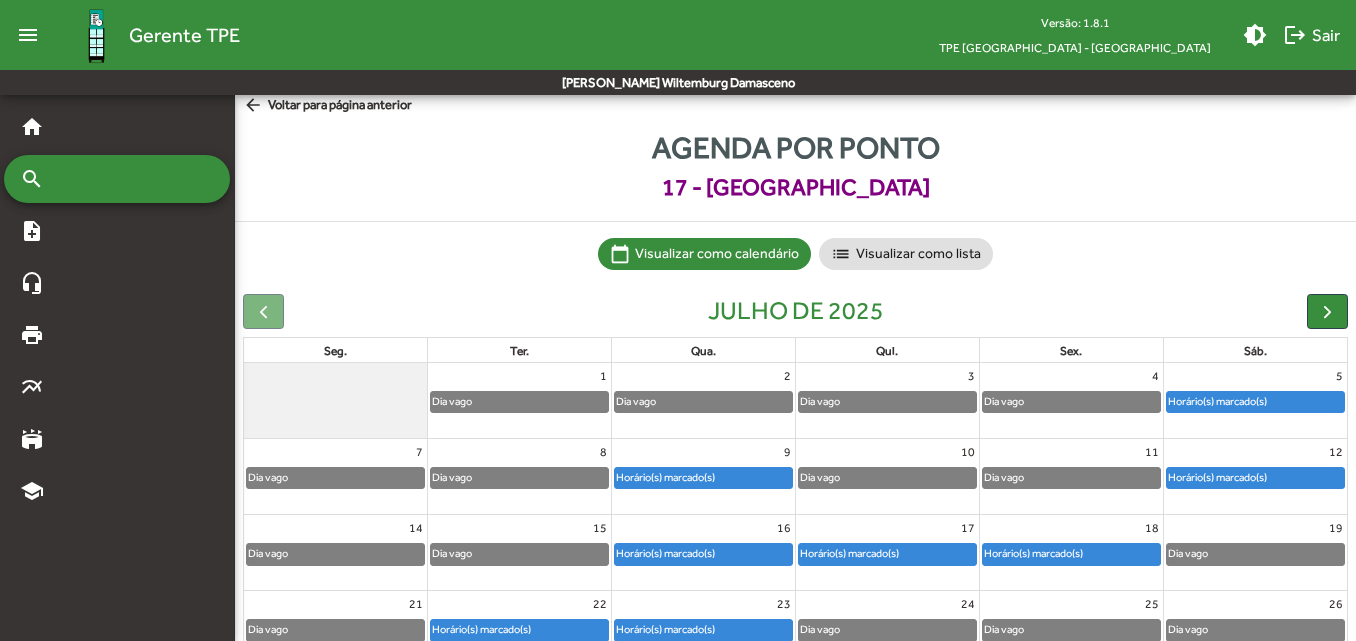 scroll, scrollTop: 4, scrollLeft: 0, axis: vertical 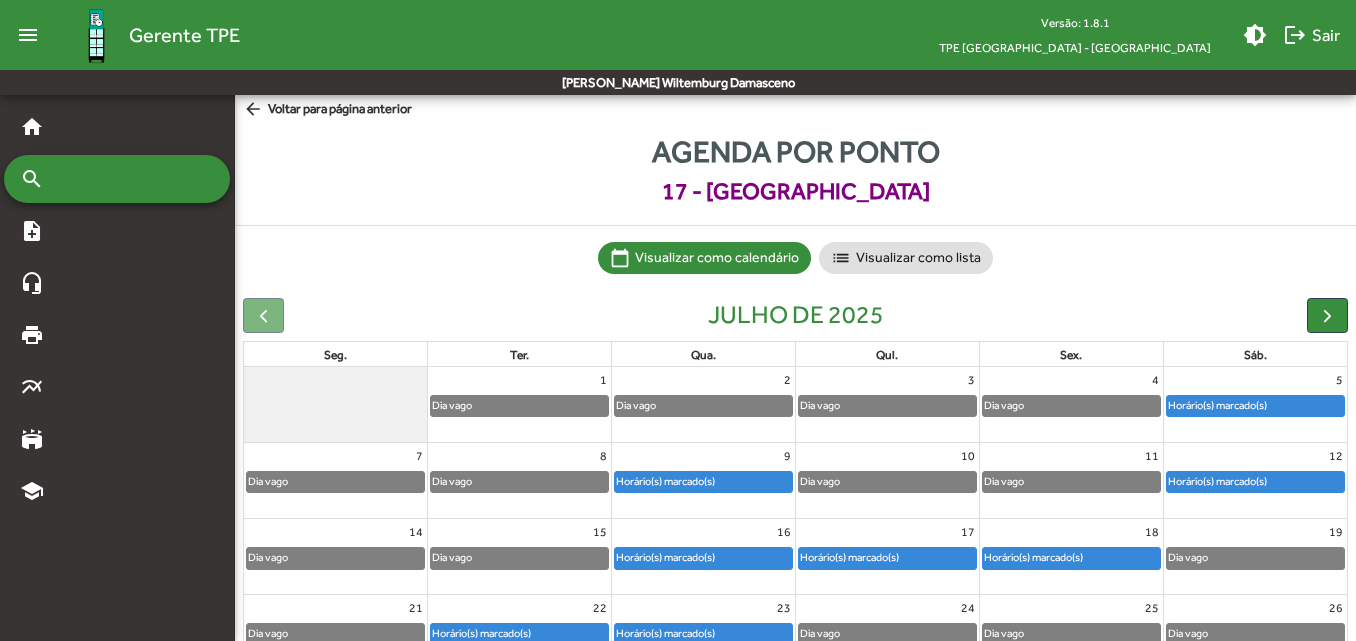 click on "arrow_back" 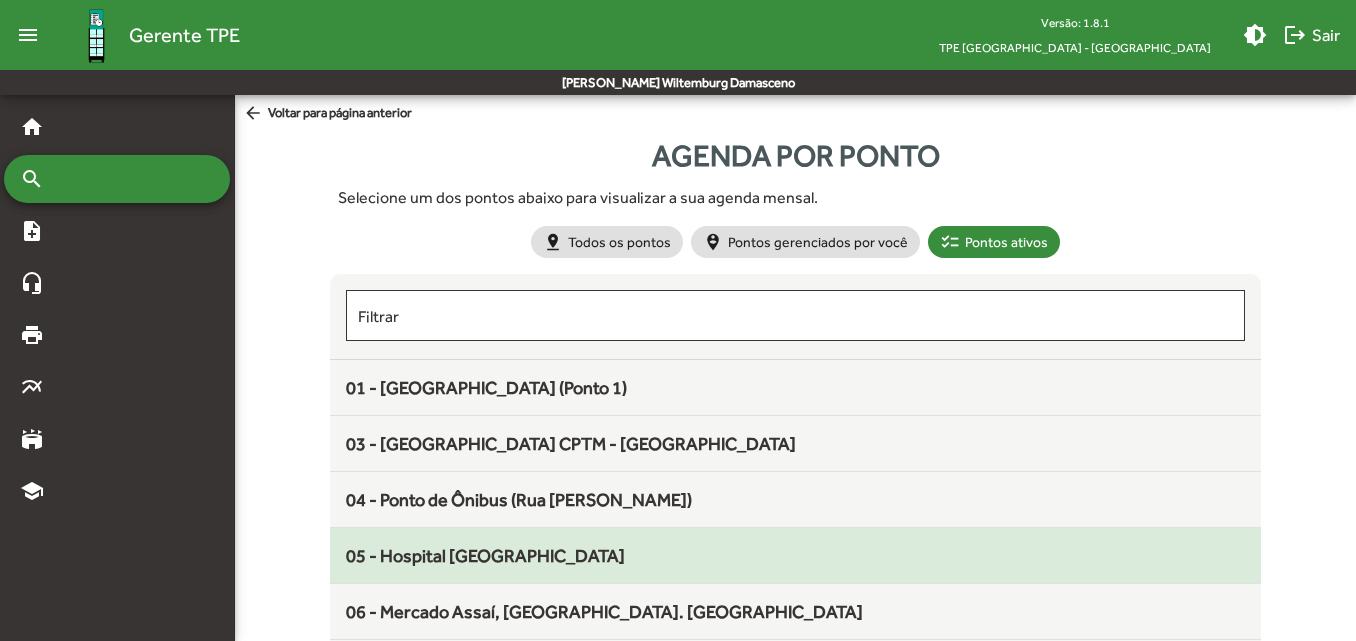 click on "05 - Hospital [GEOGRAPHIC_DATA]" 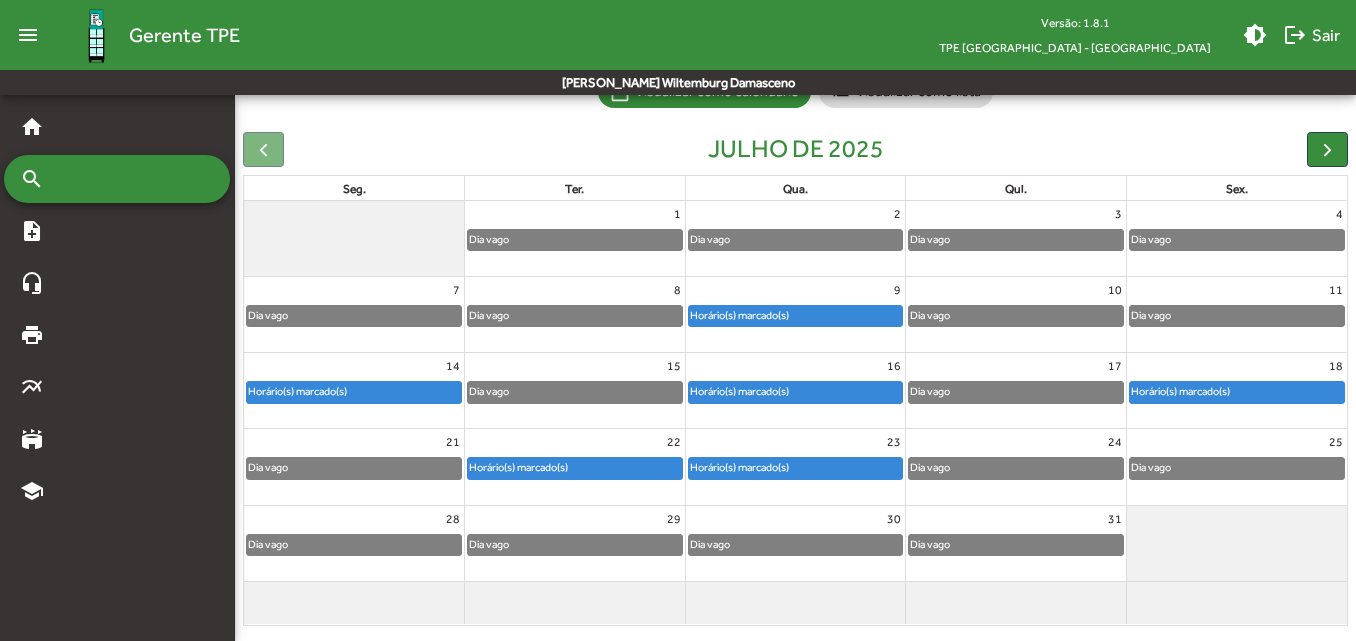 scroll, scrollTop: 171, scrollLeft: 0, axis: vertical 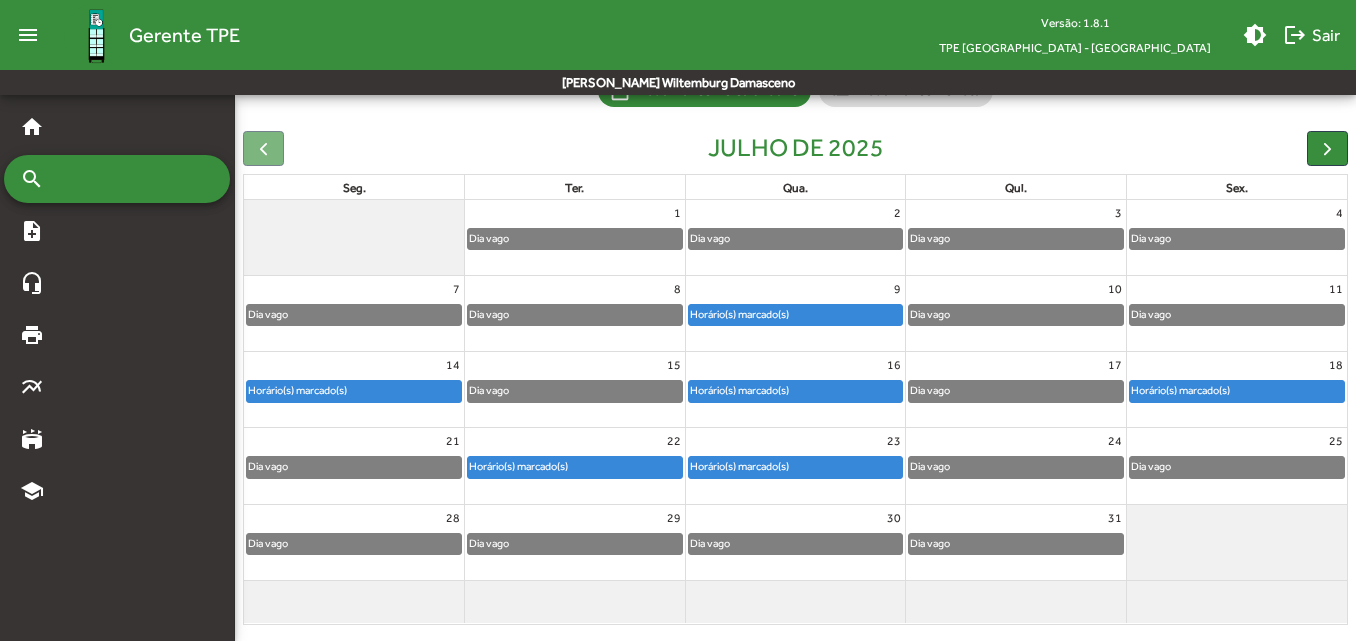 click on "Horário(s) marcado(s)" 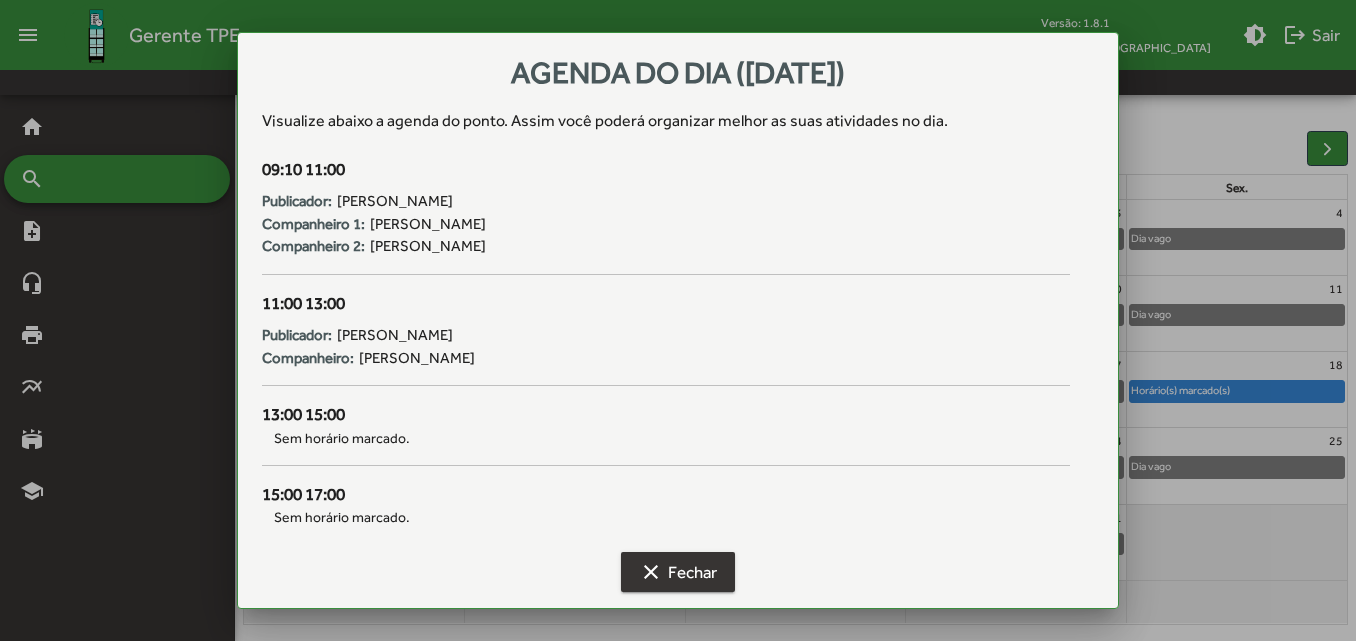 click on "clear  Fechar" at bounding box center (678, 572) 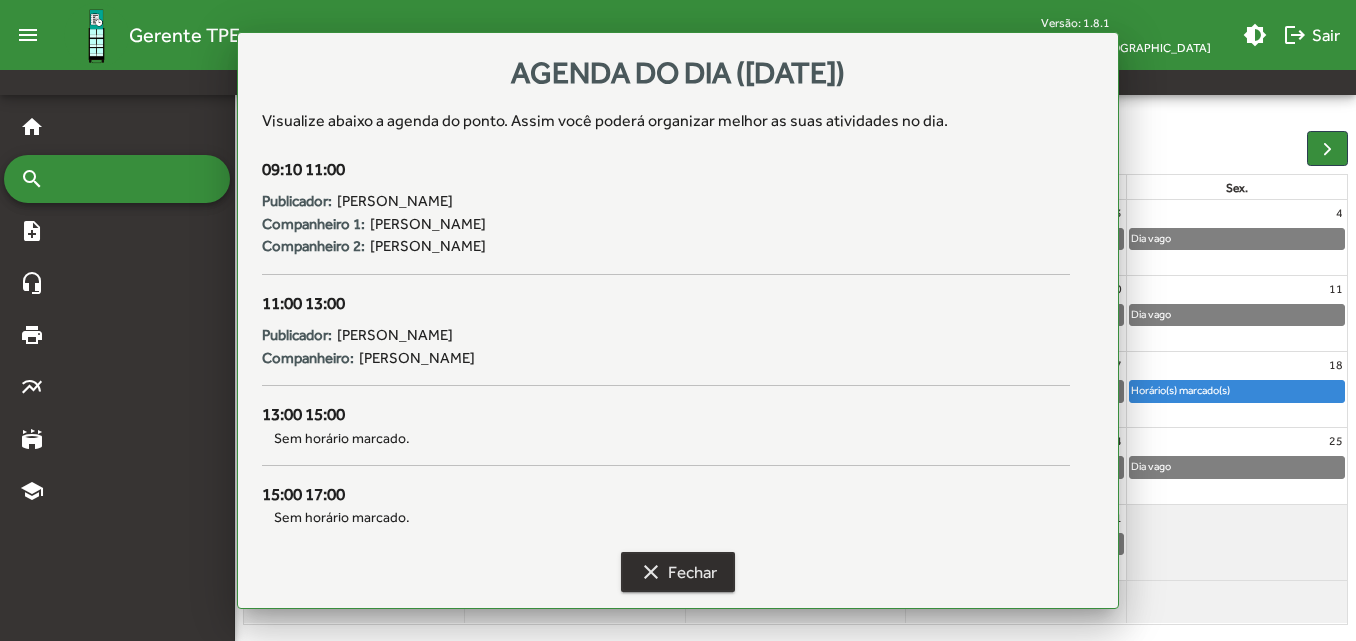 scroll, scrollTop: 171, scrollLeft: 0, axis: vertical 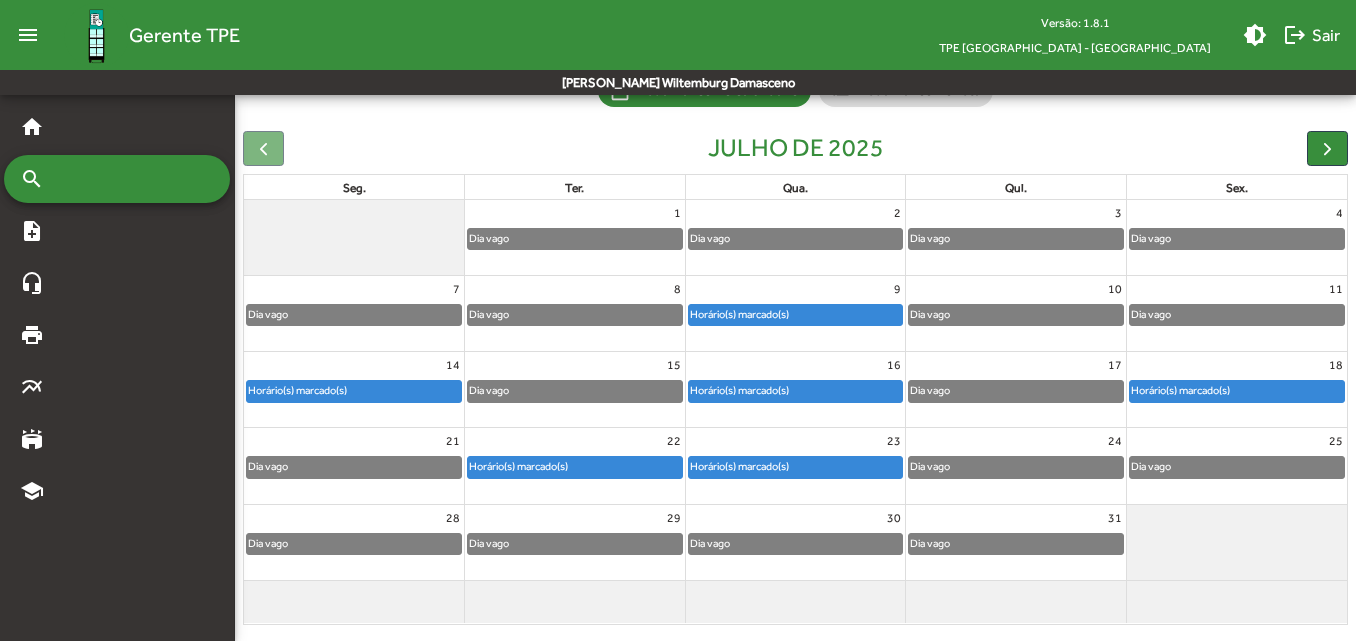 click on "Horário(s) marcado(s)" 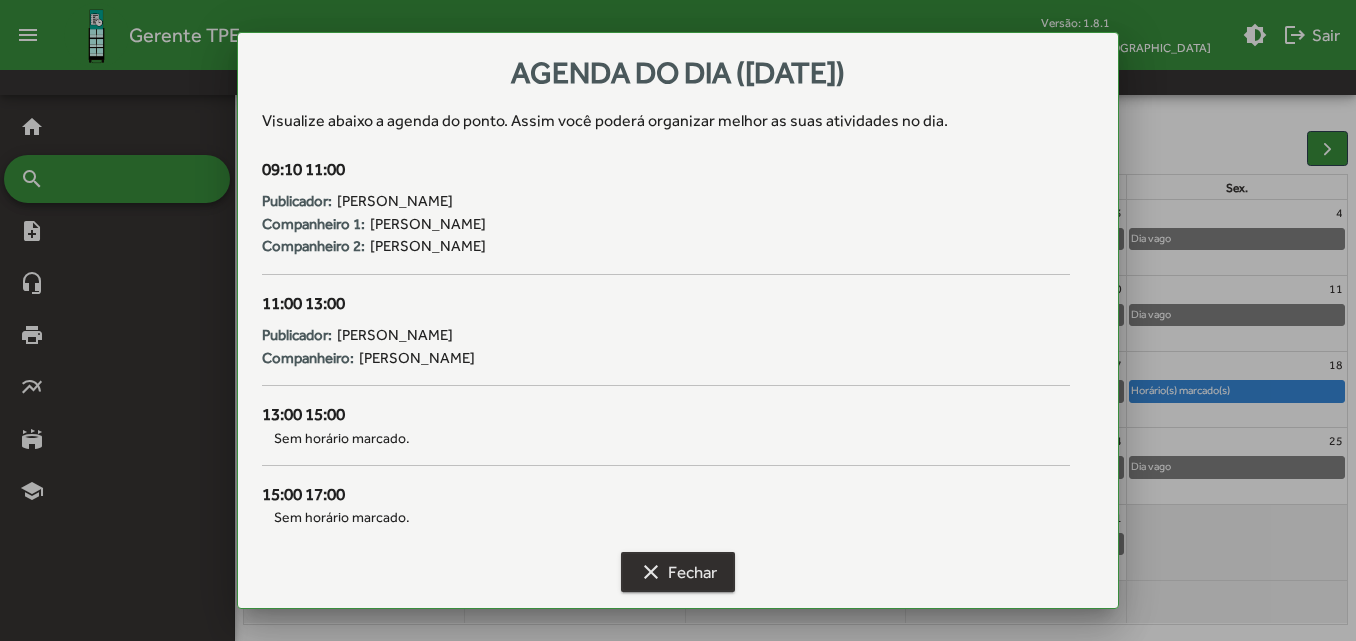 click on "clear  Fechar" at bounding box center [678, 572] 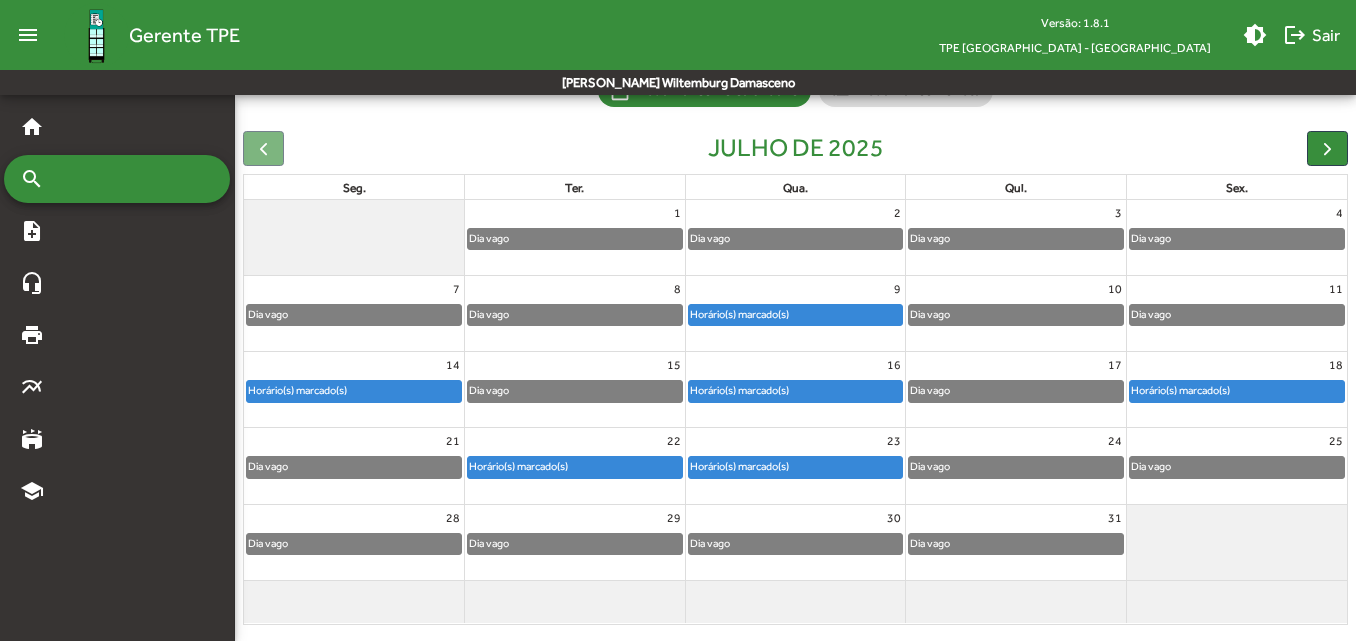 scroll, scrollTop: 0, scrollLeft: 0, axis: both 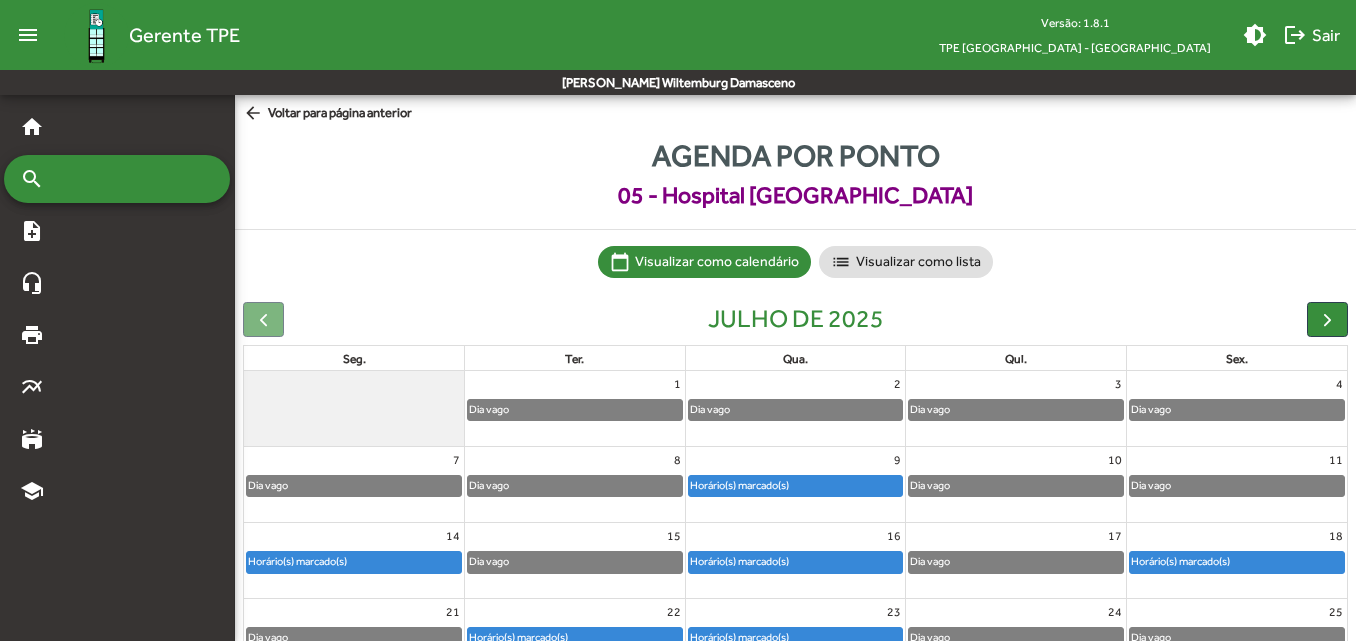click on "arrow_back" 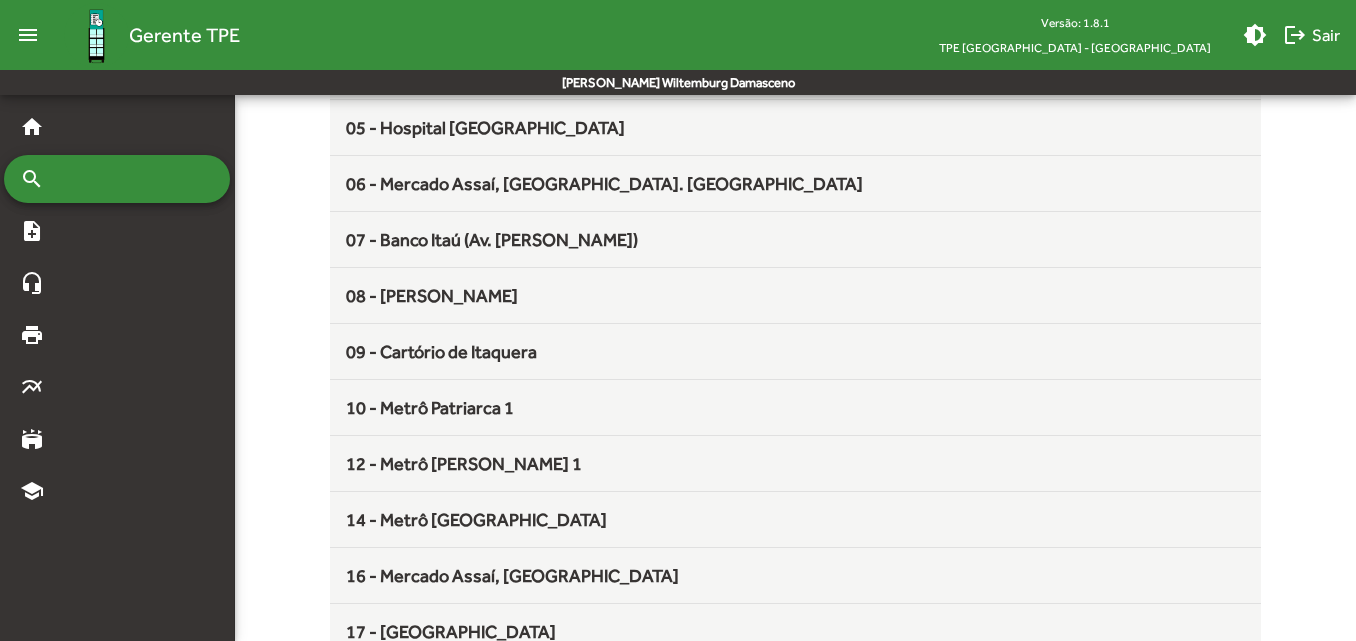 scroll, scrollTop: 432, scrollLeft: 0, axis: vertical 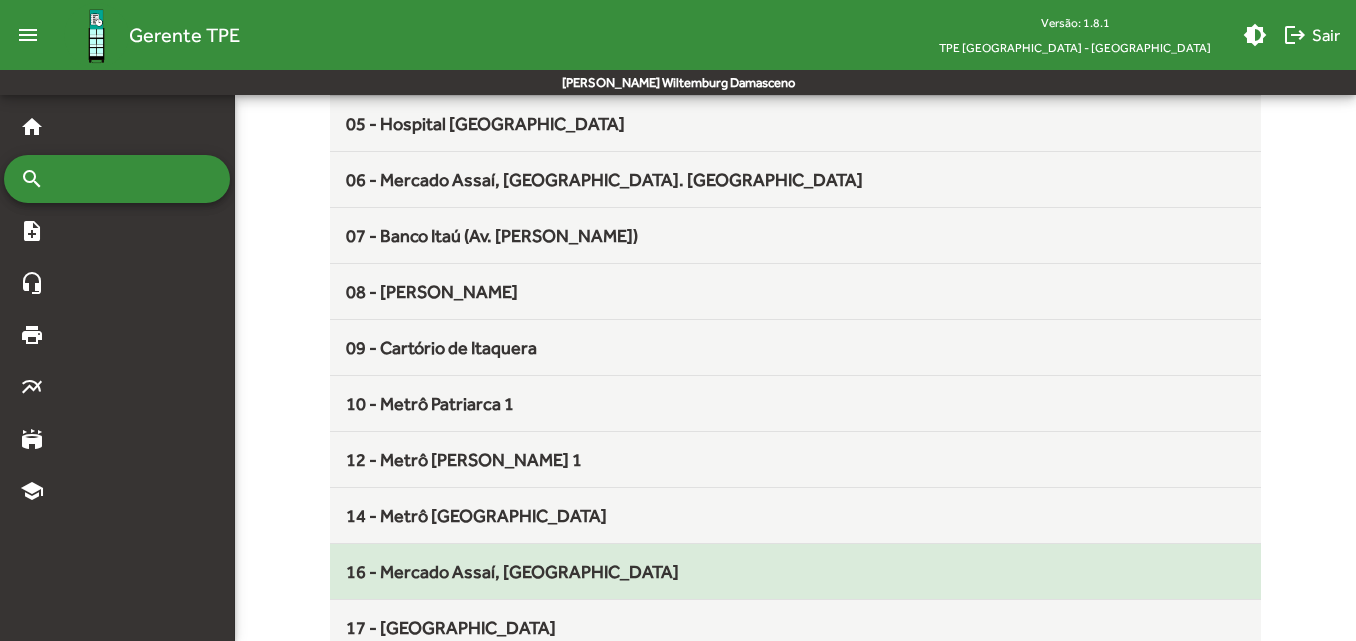 click on "16 - Mercado Assaí, [GEOGRAPHIC_DATA]" 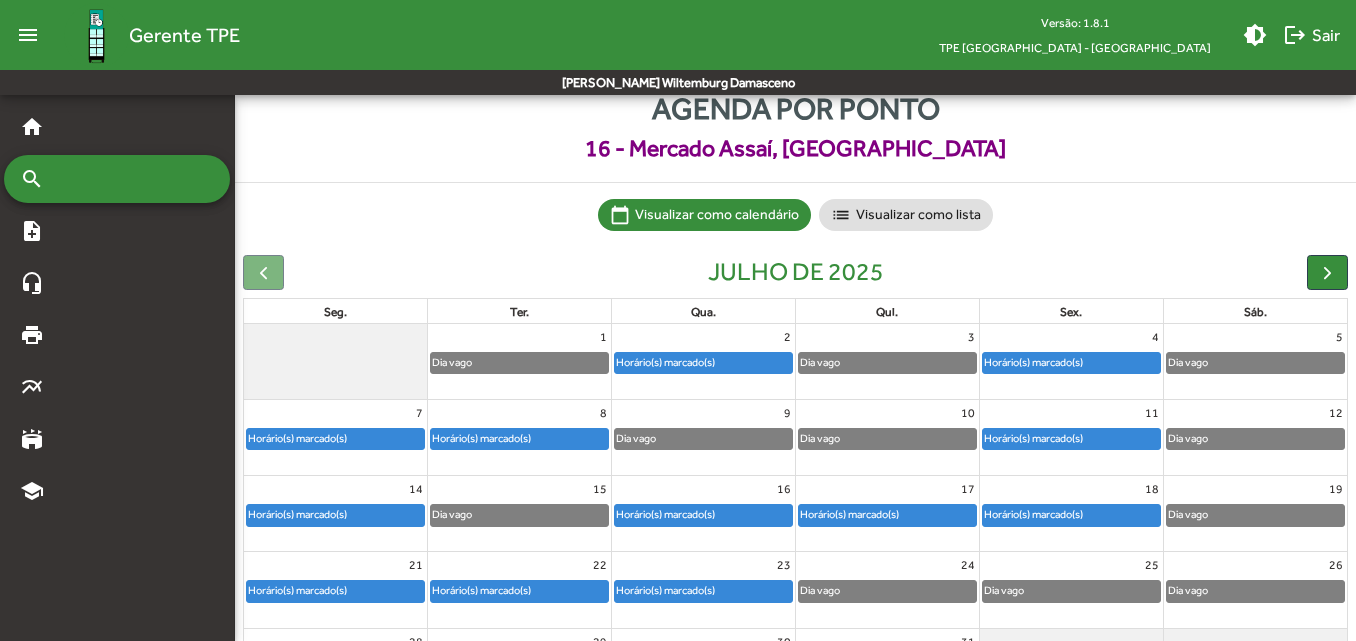 scroll, scrollTop: 0, scrollLeft: 0, axis: both 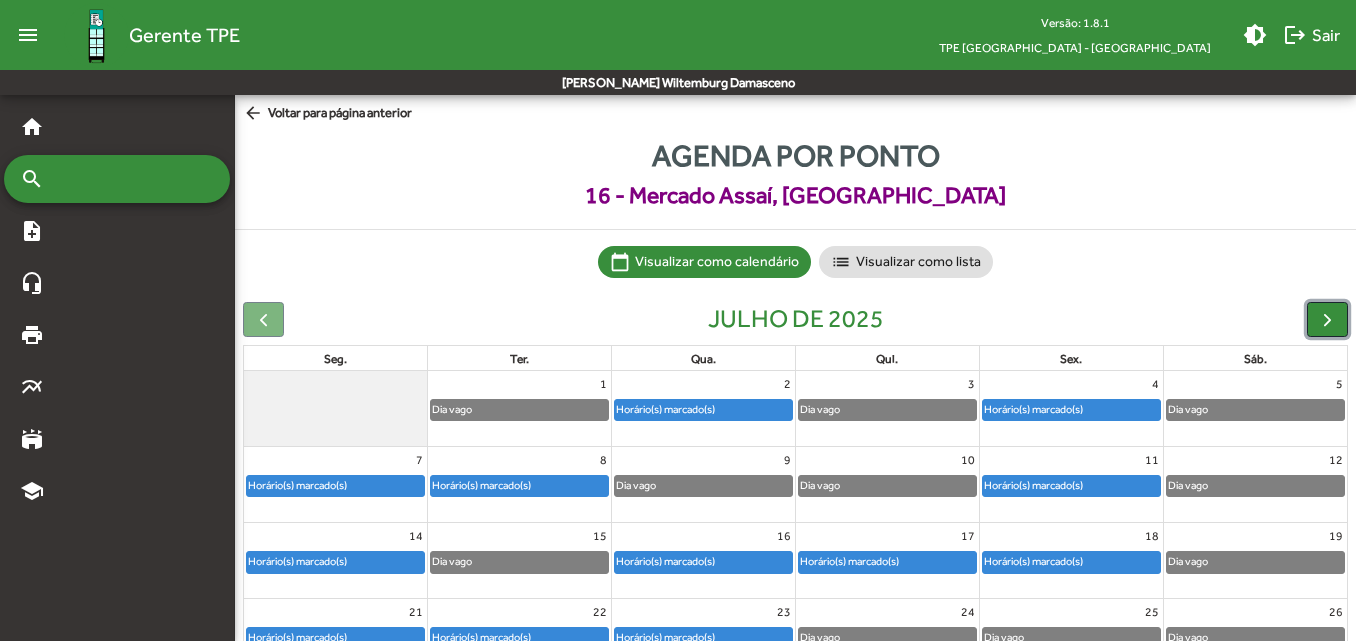 click 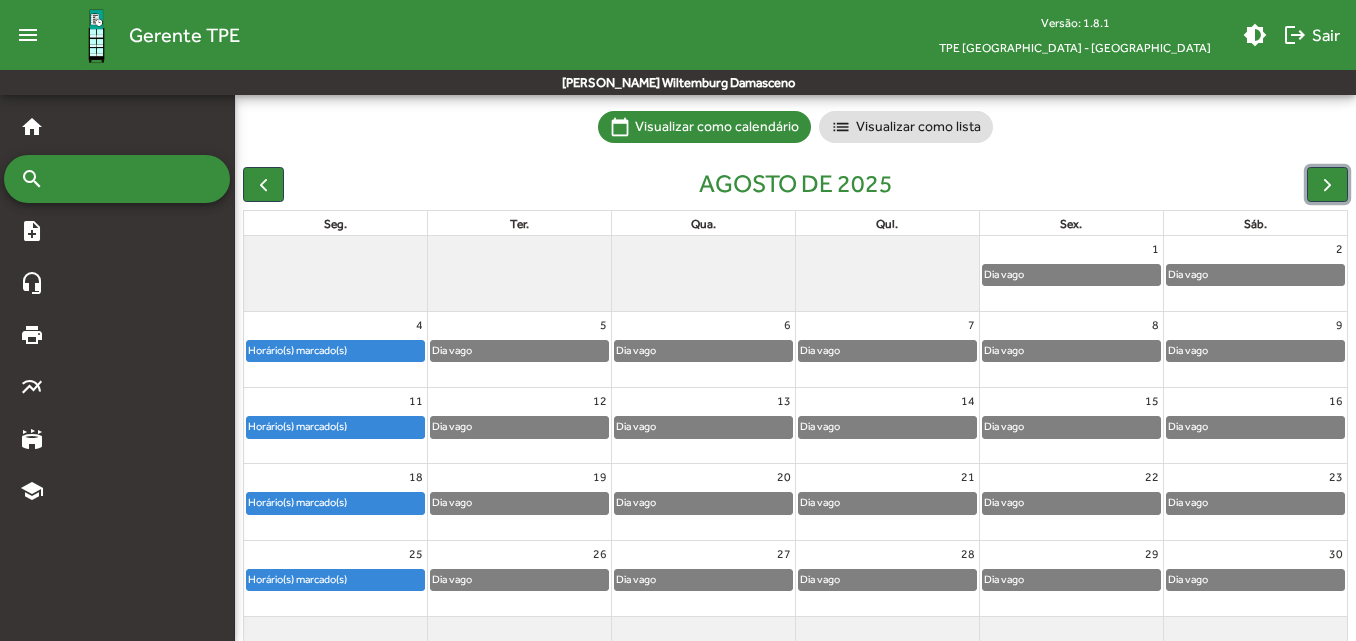 scroll, scrollTop: 158, scrollLeft: 0, axis: vertical 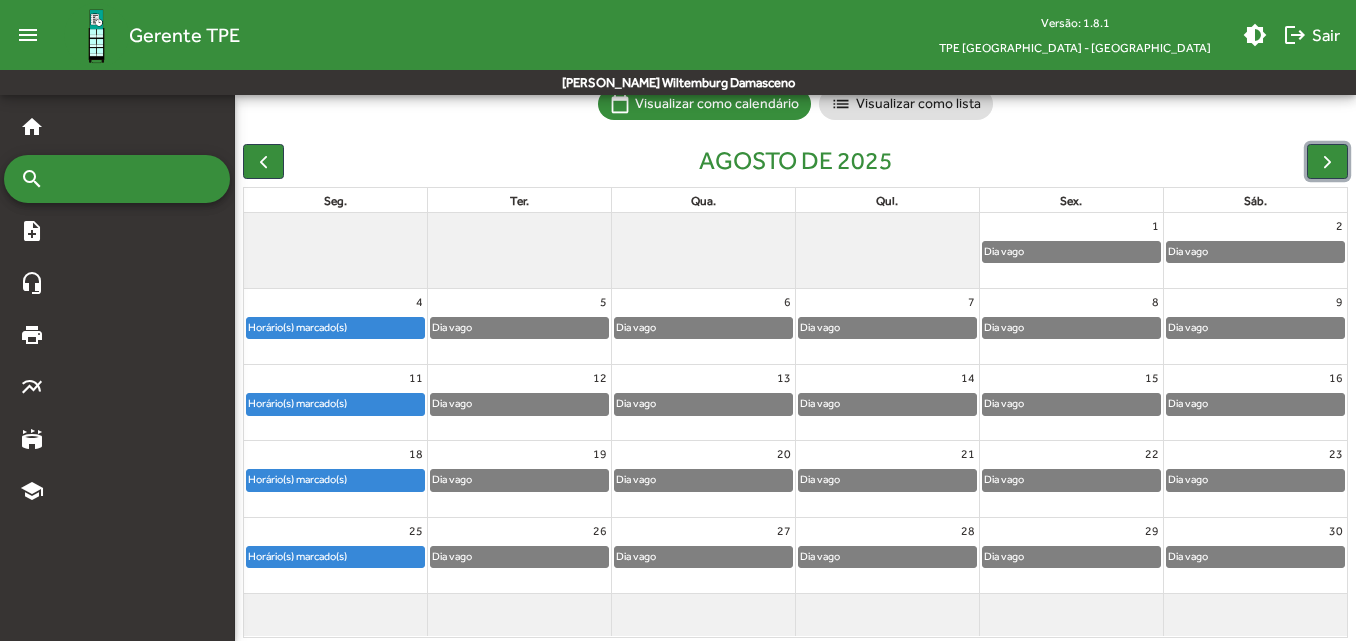 click on "Horário(s) marcado(s)" 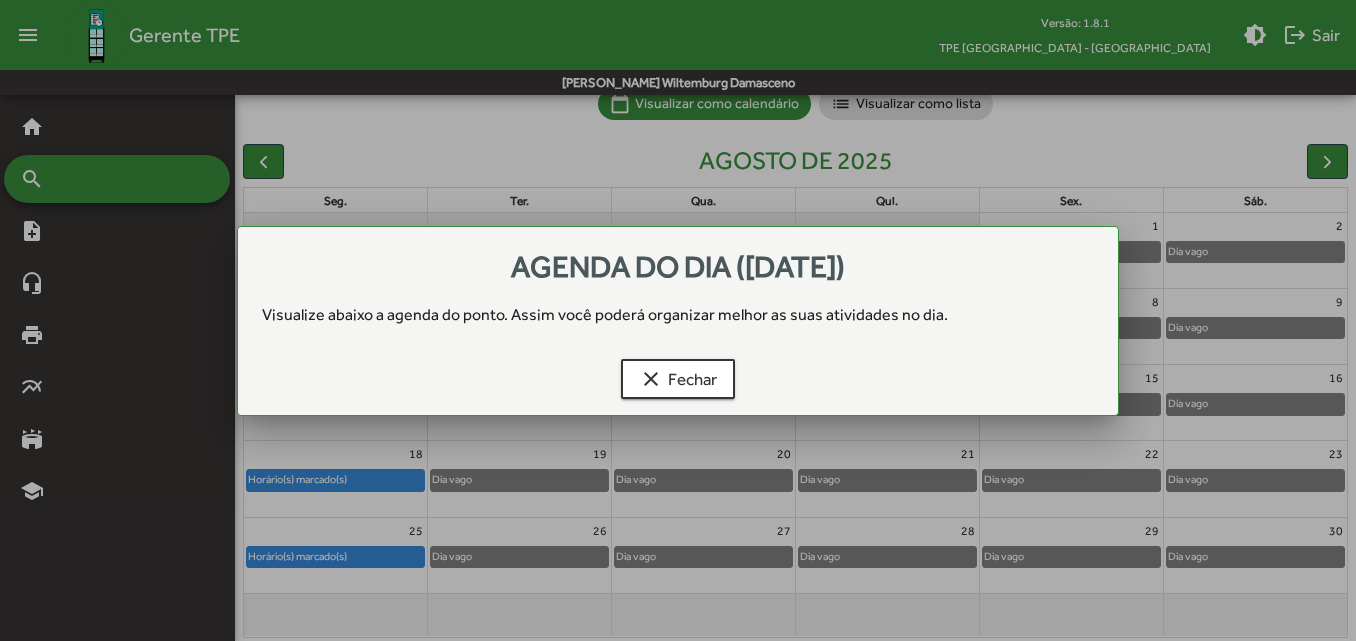 scroll, scrollTop: 0, scrollLeft: 0, axis: both 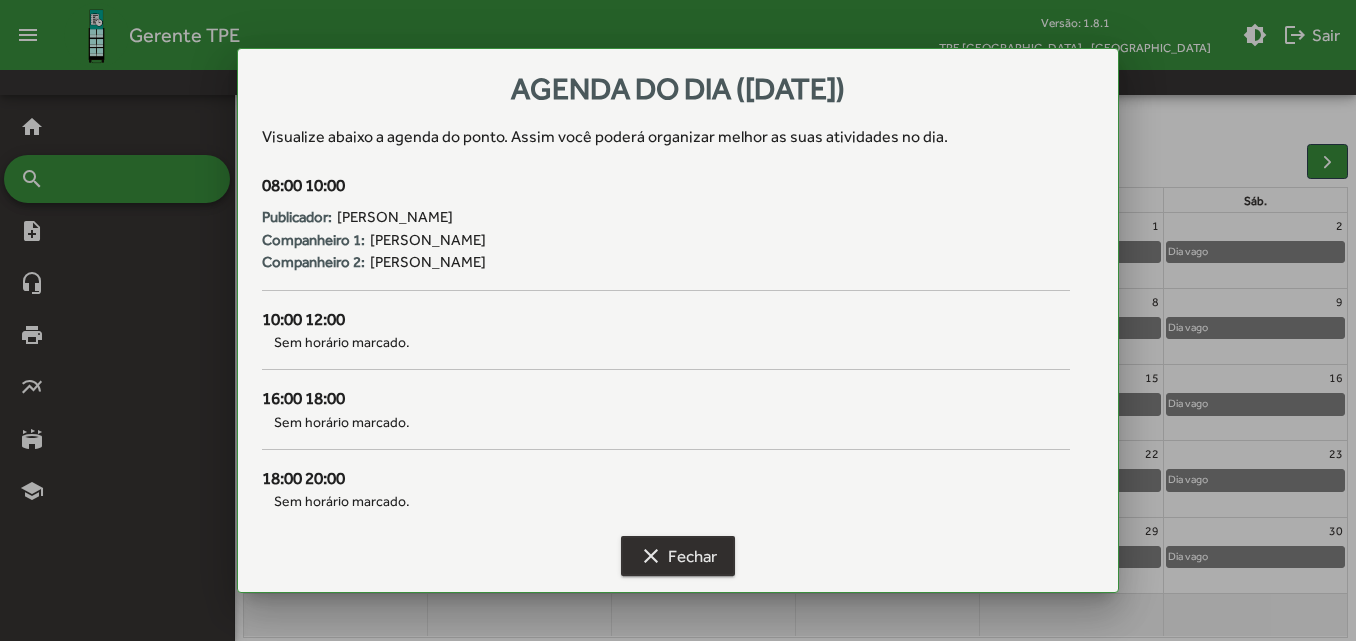 click on "clear" at bounding box center (651, 556) 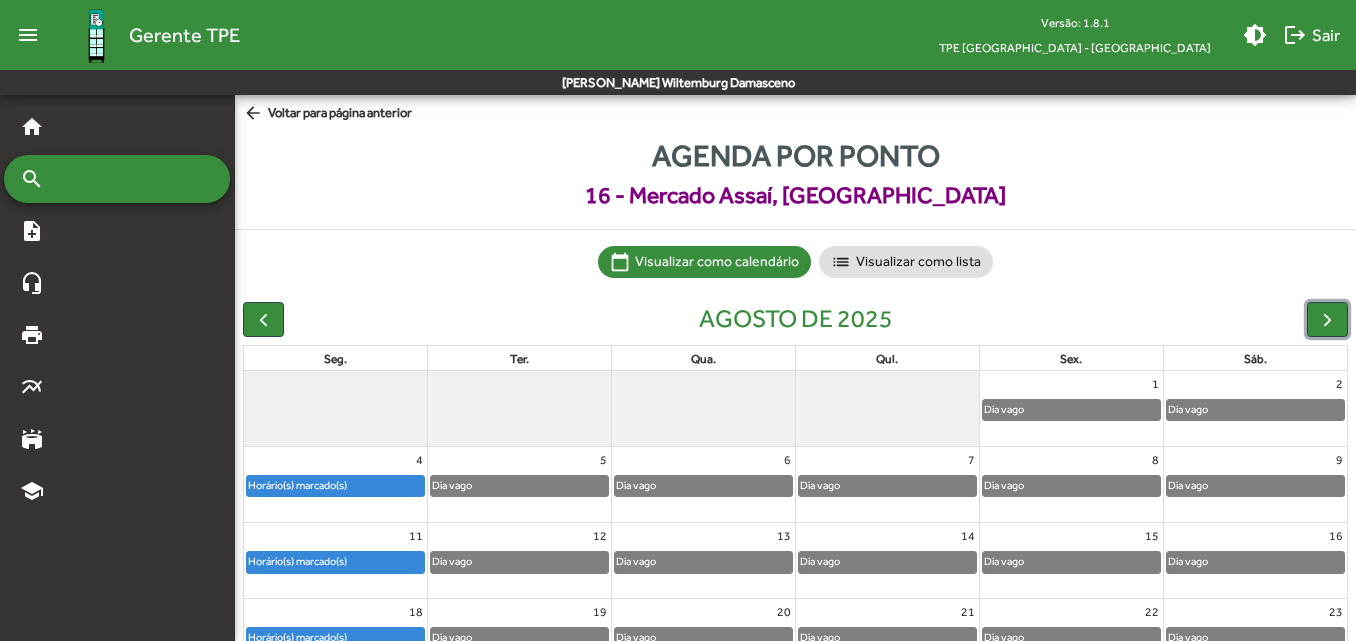 scroll, scrollTop: 158, scrollLeft: 0, axis: vertical 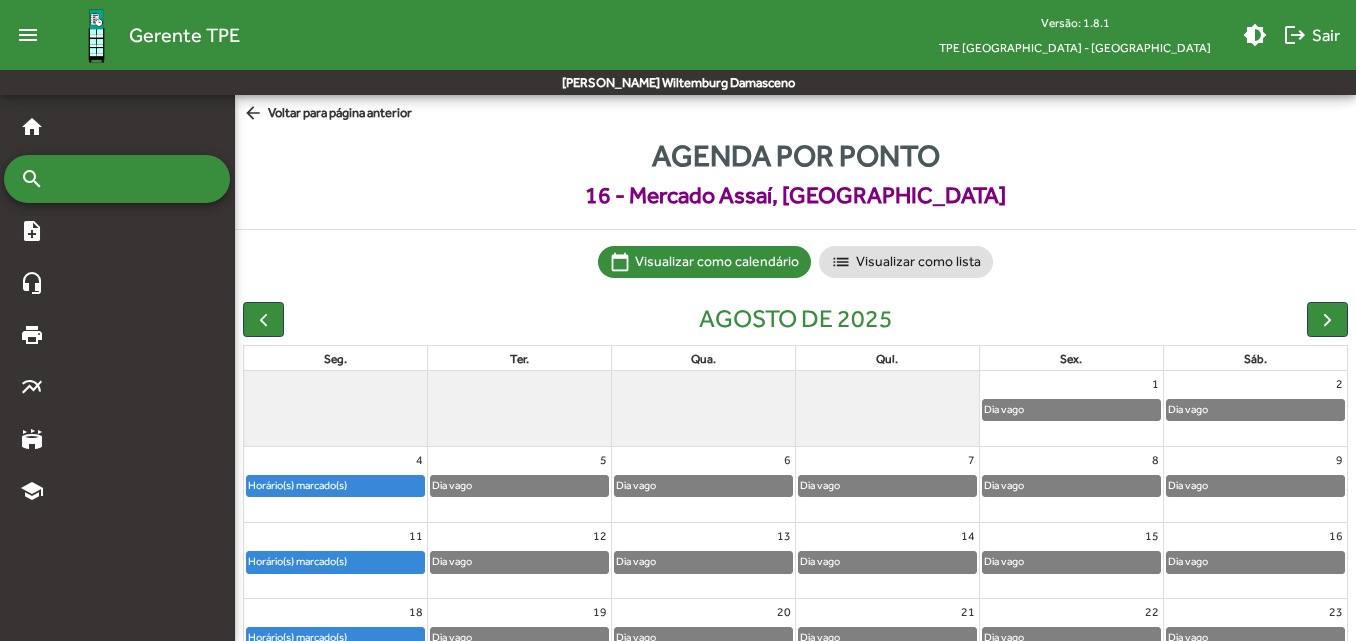 click on "arrow_back  Voltar para página anterior" 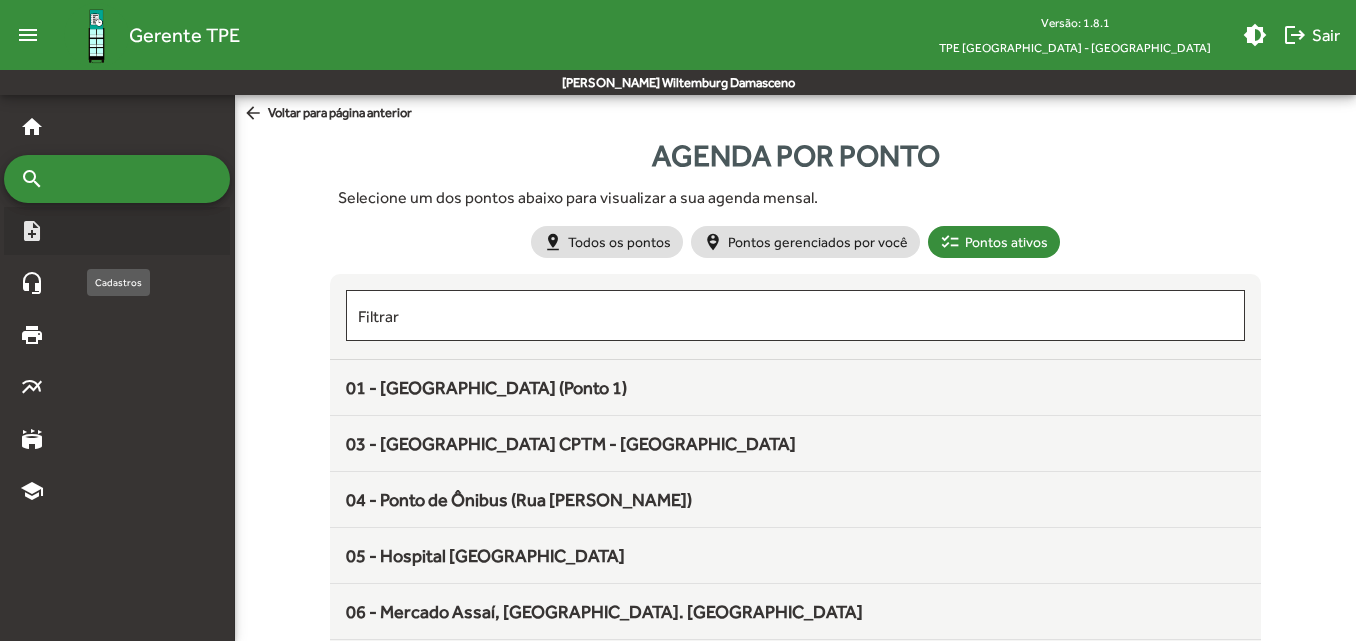 click on "note_add" at bounding box center [117, 231] 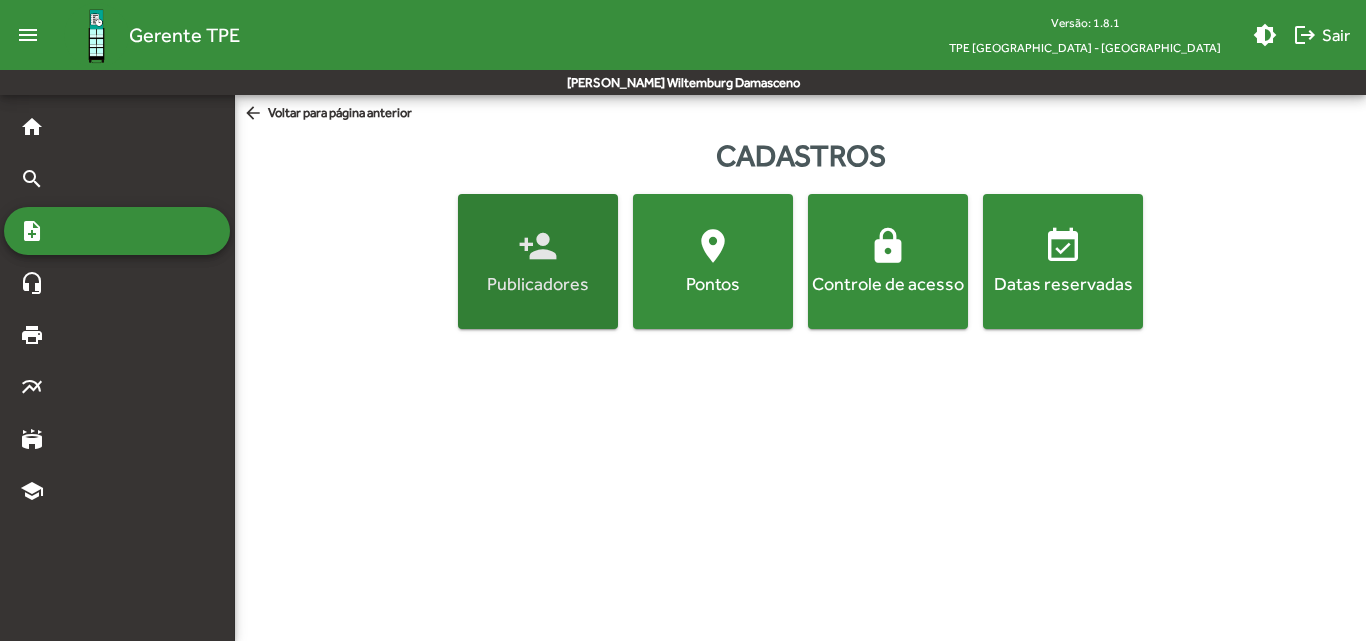 click on "person_add  Publicadores" 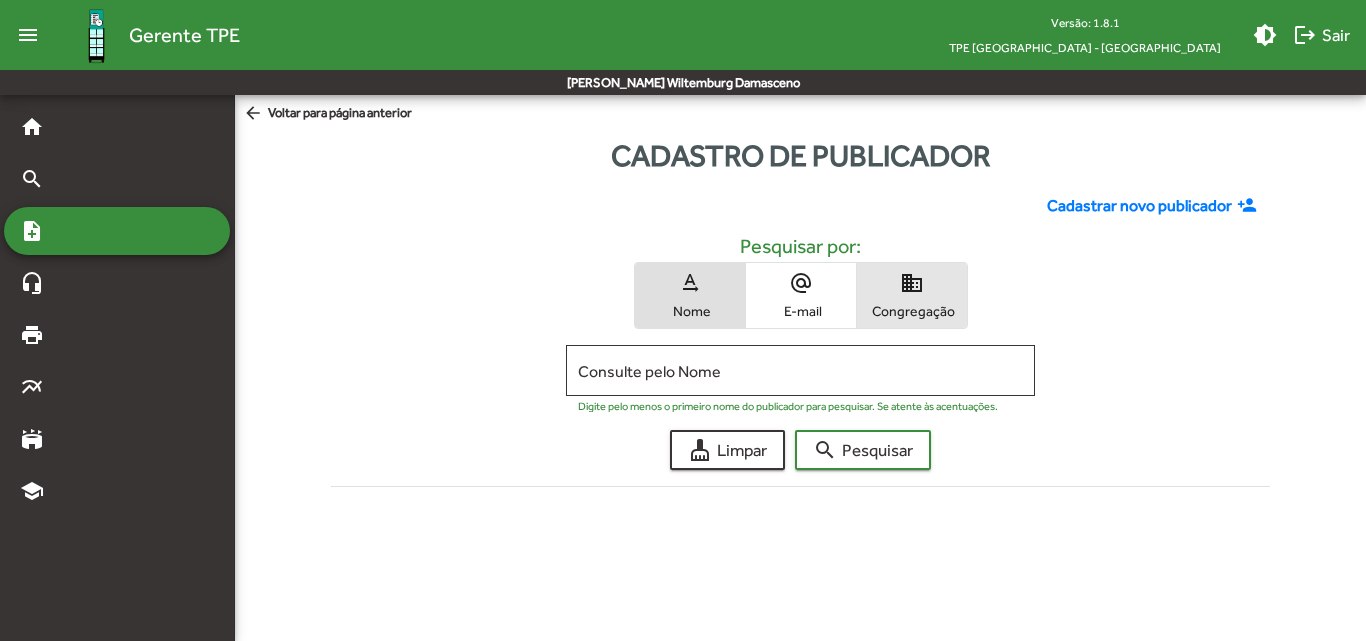 click on "Congregação" at bounding box center (912, 311) 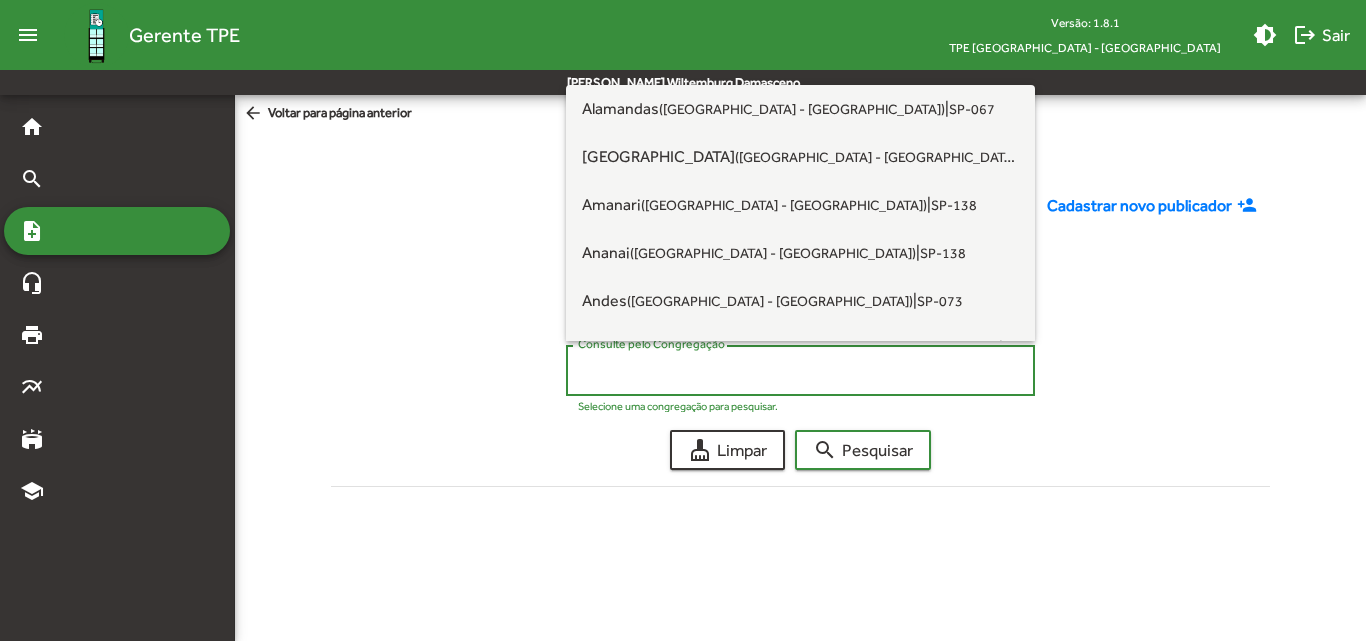 click on "Consulte pelo Congregação" at bounding box center [800, 371] 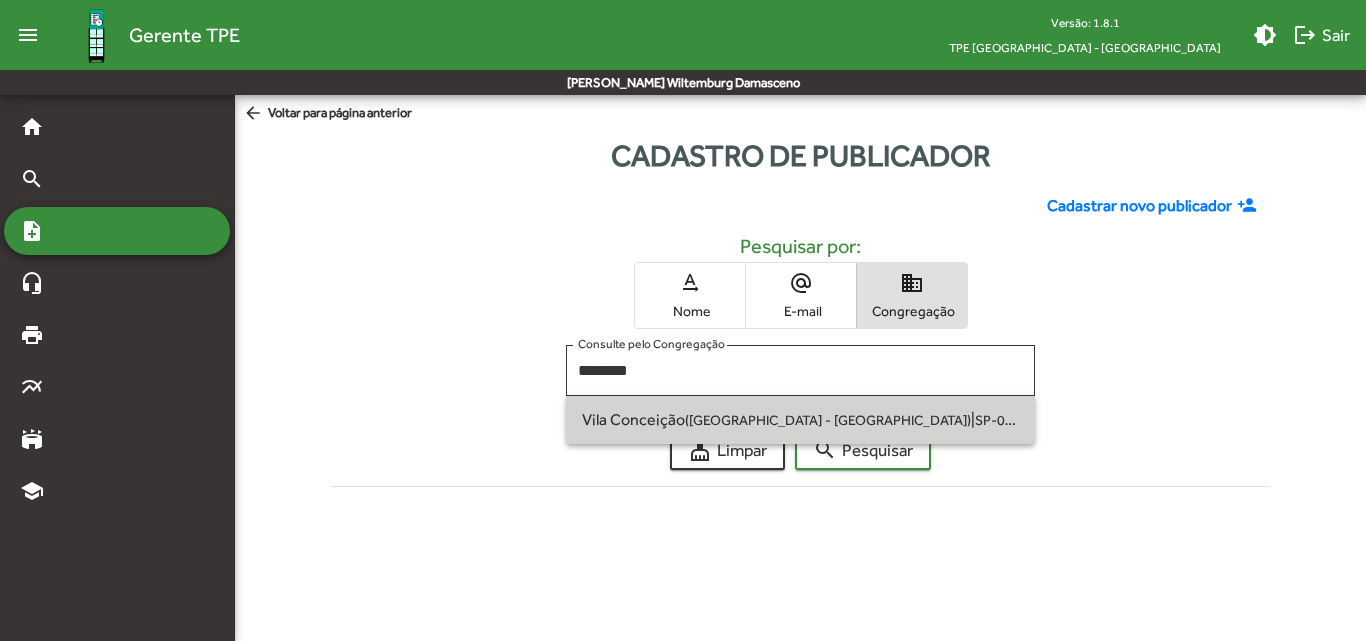 click on "SP-073" at bounding box center (998, 419) 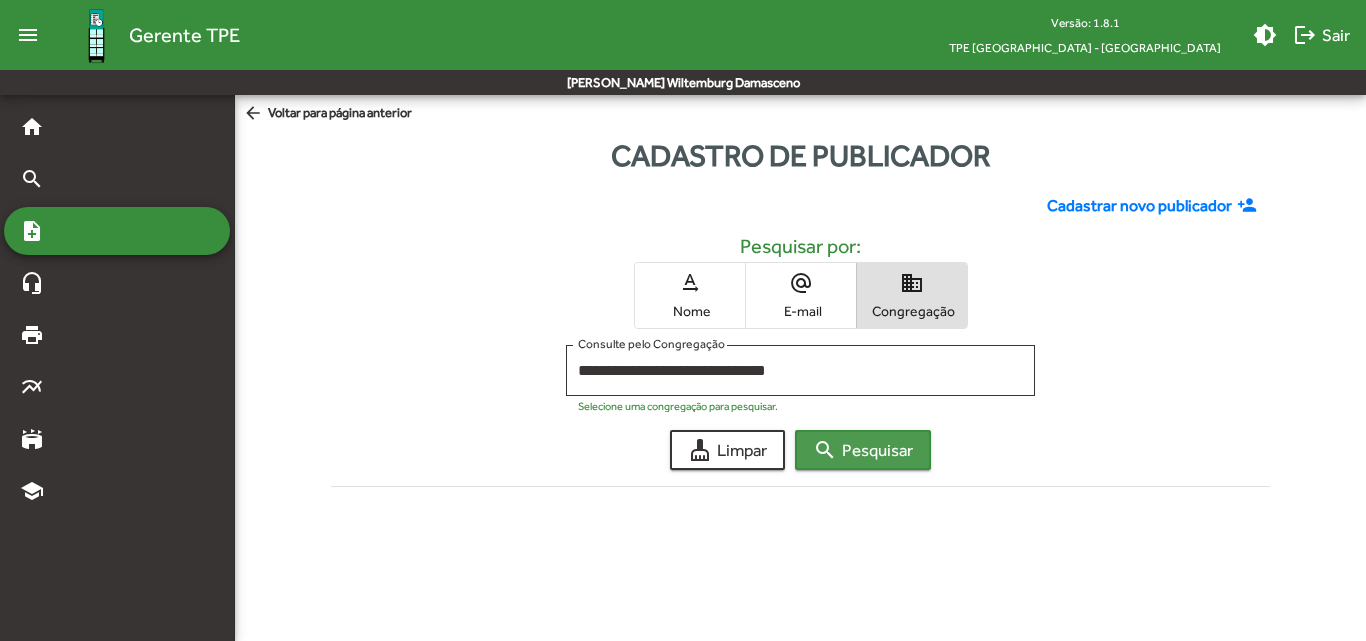 click on "search  Pesquisar" 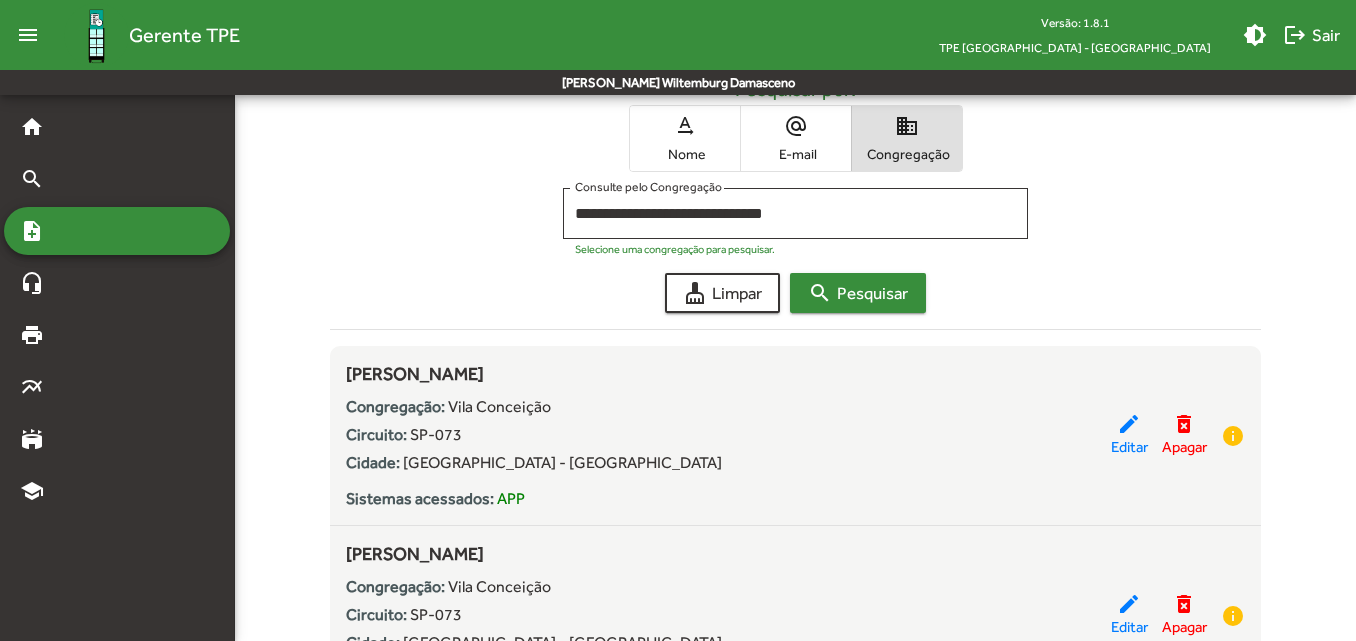 scroll, scrollTop: 179, scrollLeft: 0, axis: vertical 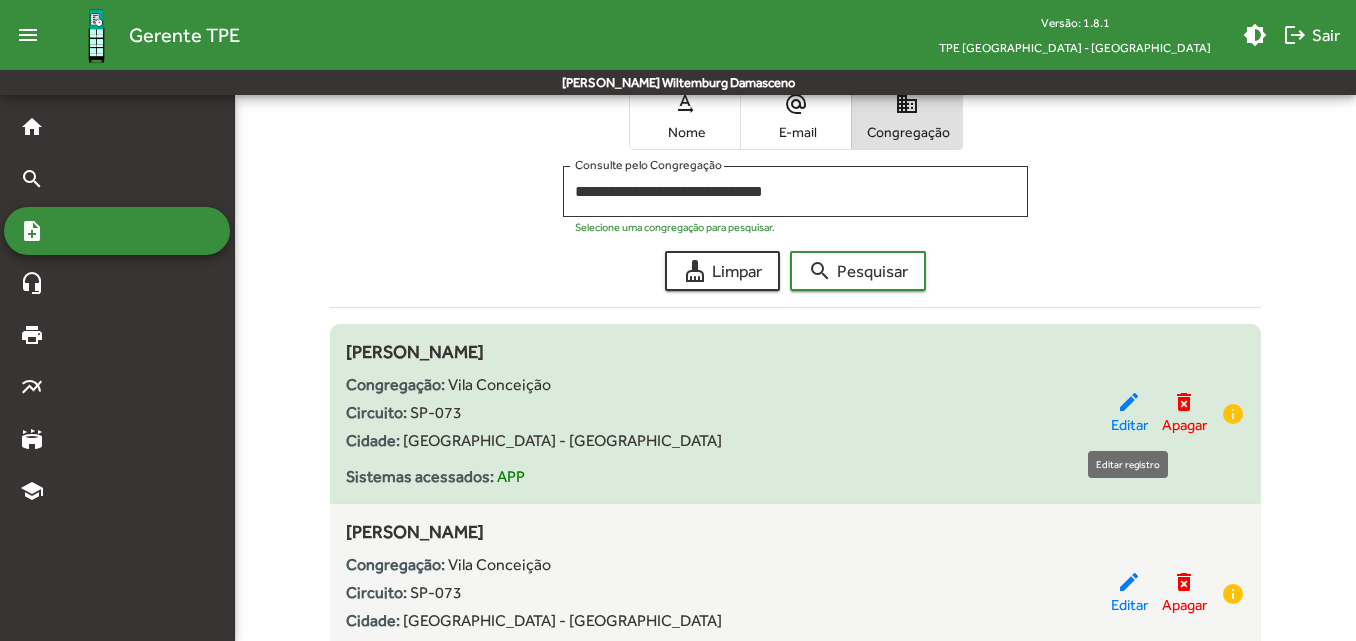 click on "Editar" 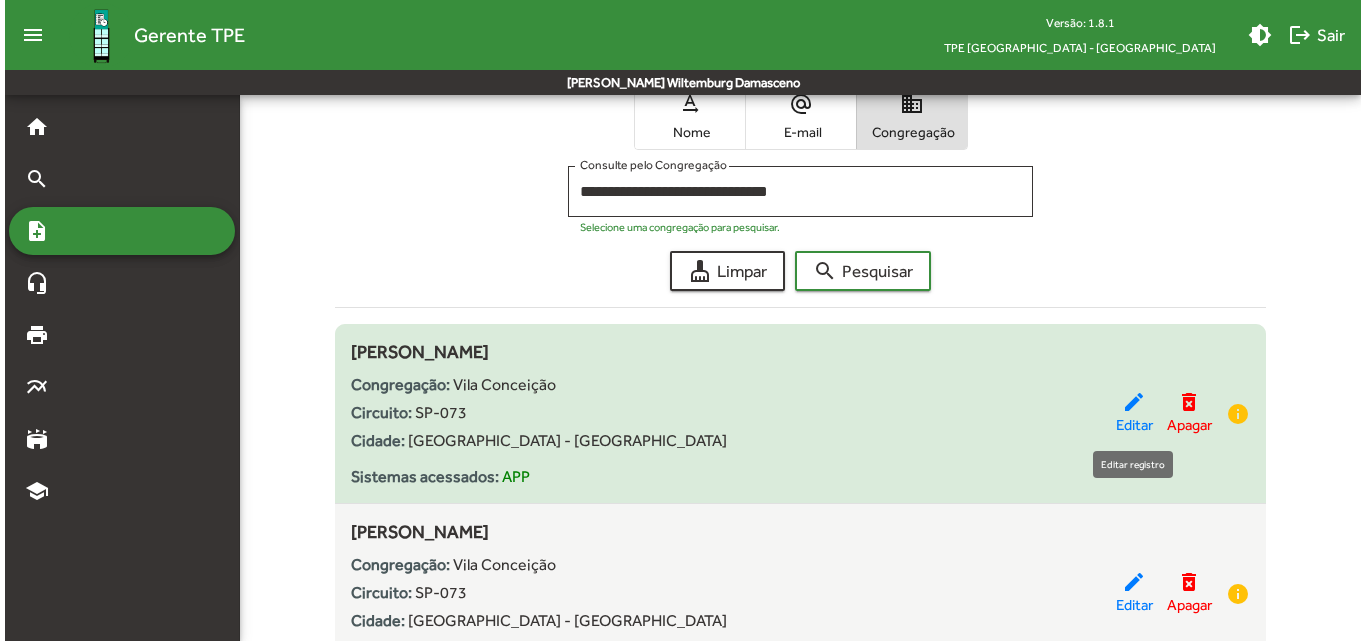 scroll, scrollTop: 0, scrollLeft: 0, axis: both 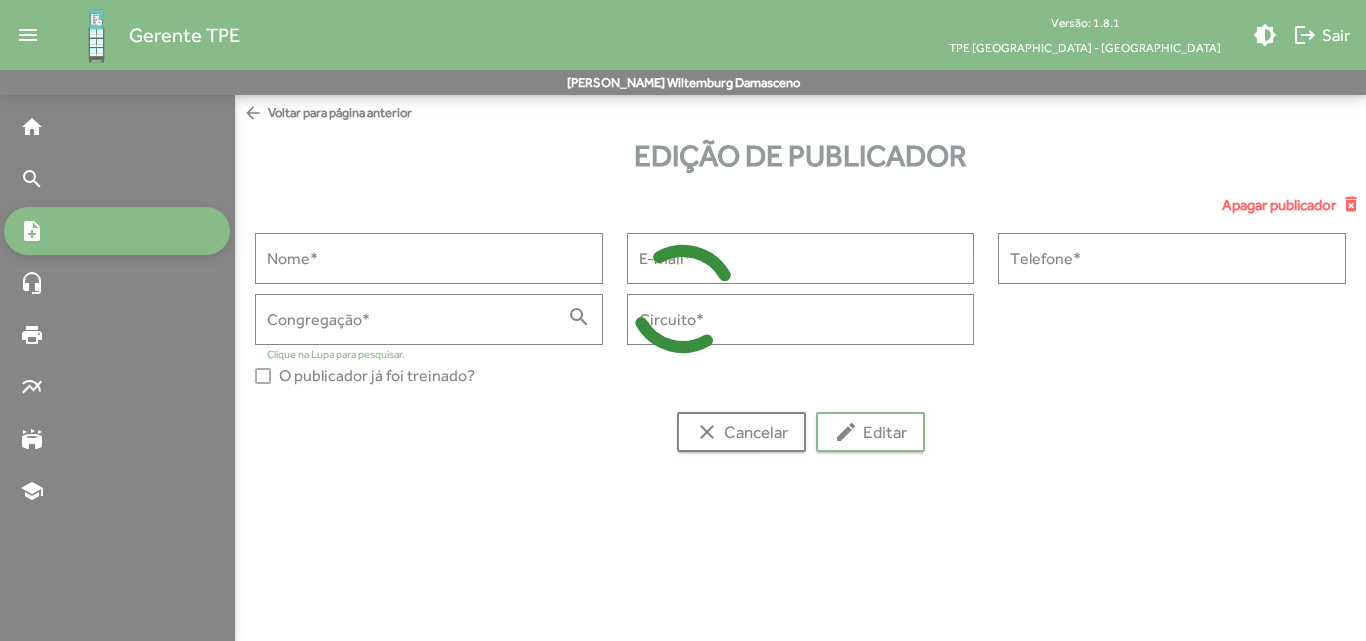 type on "**********" 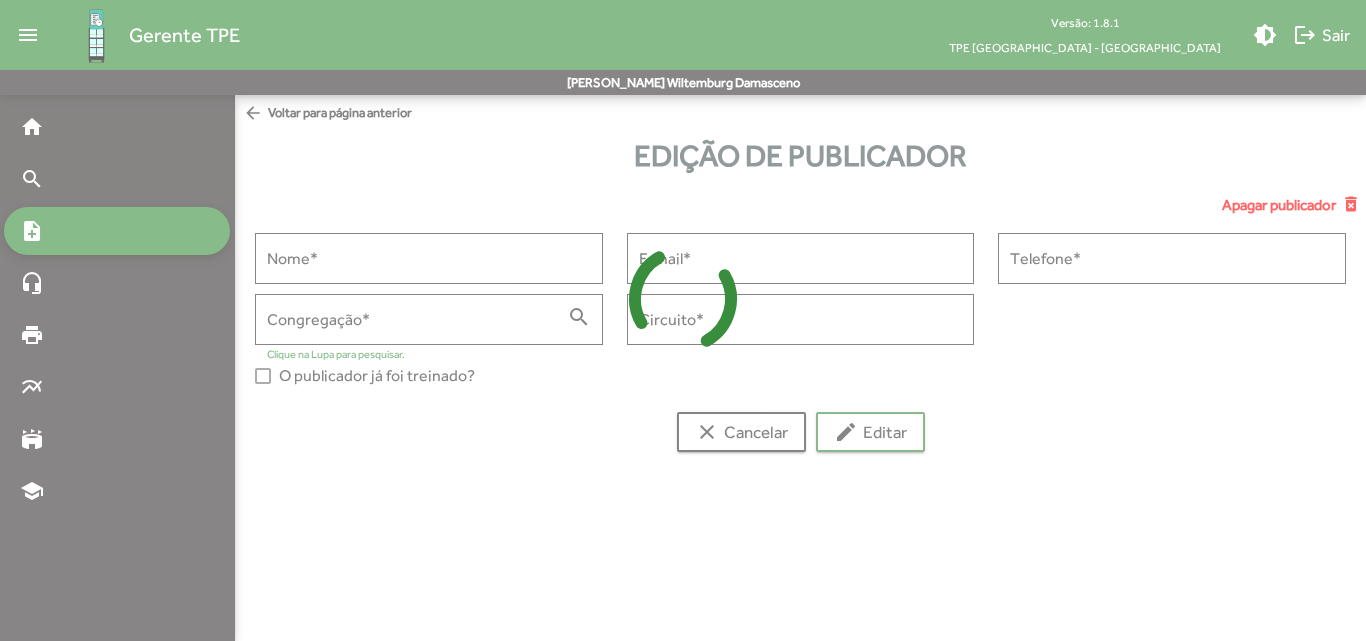 type on "**********" 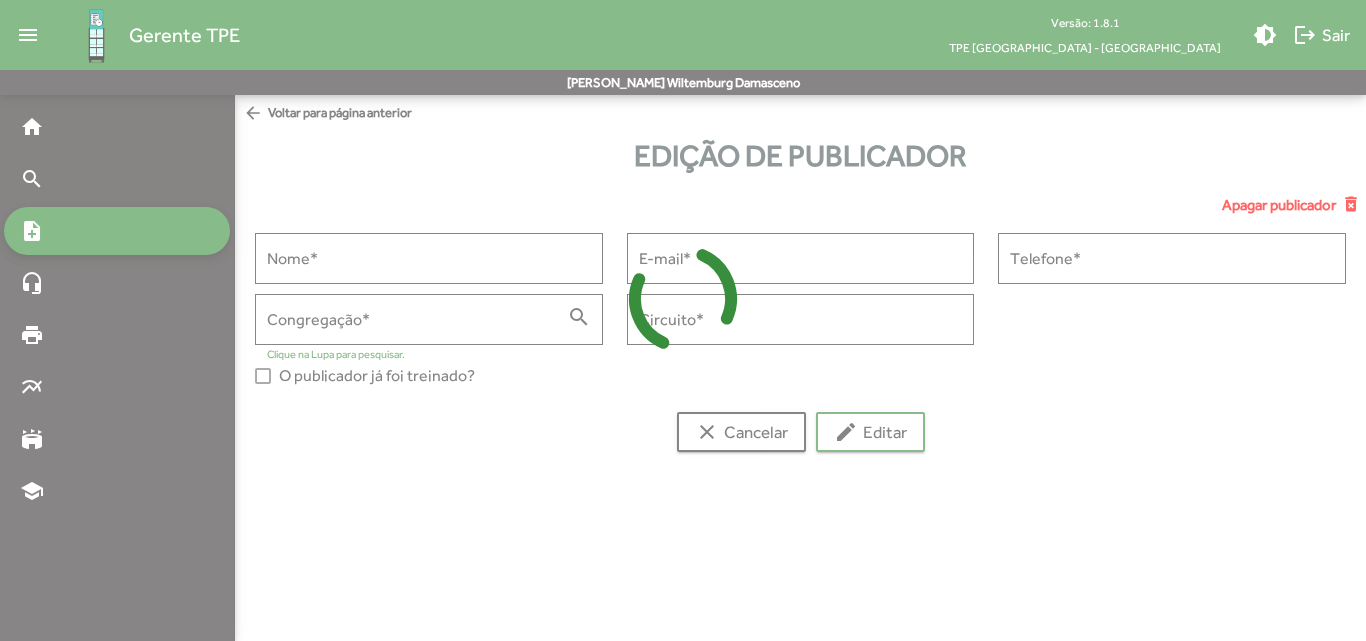 type on "**********" 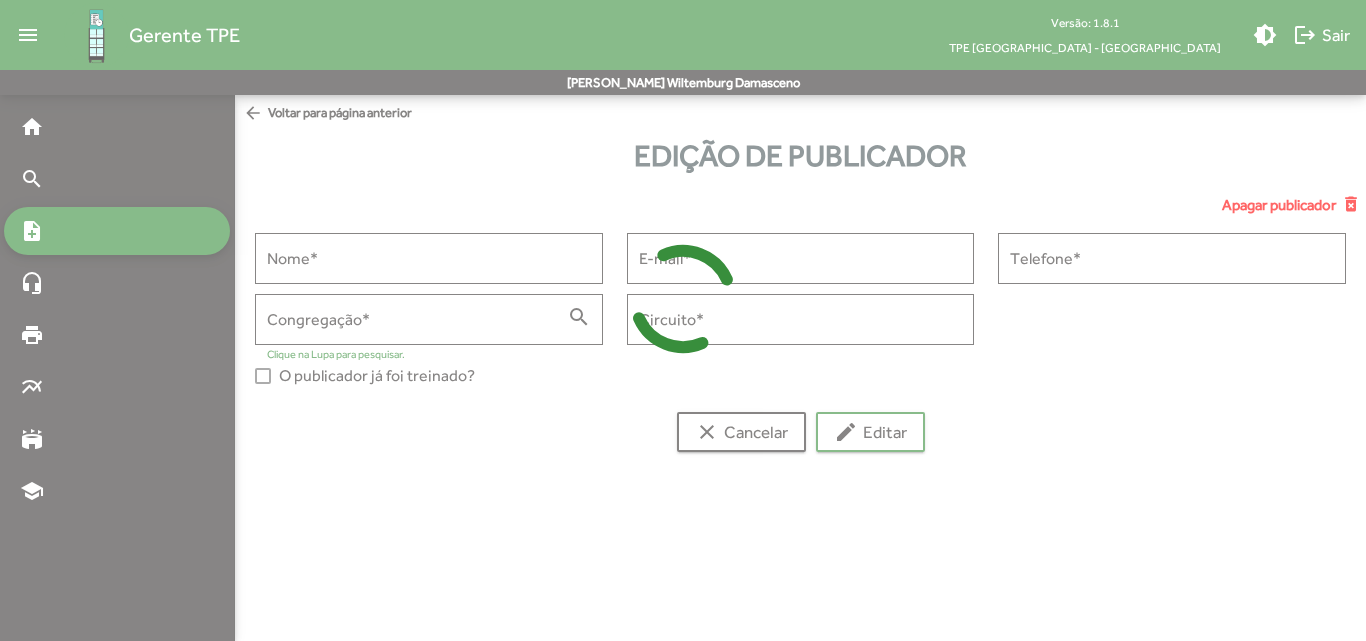 type on "**********" 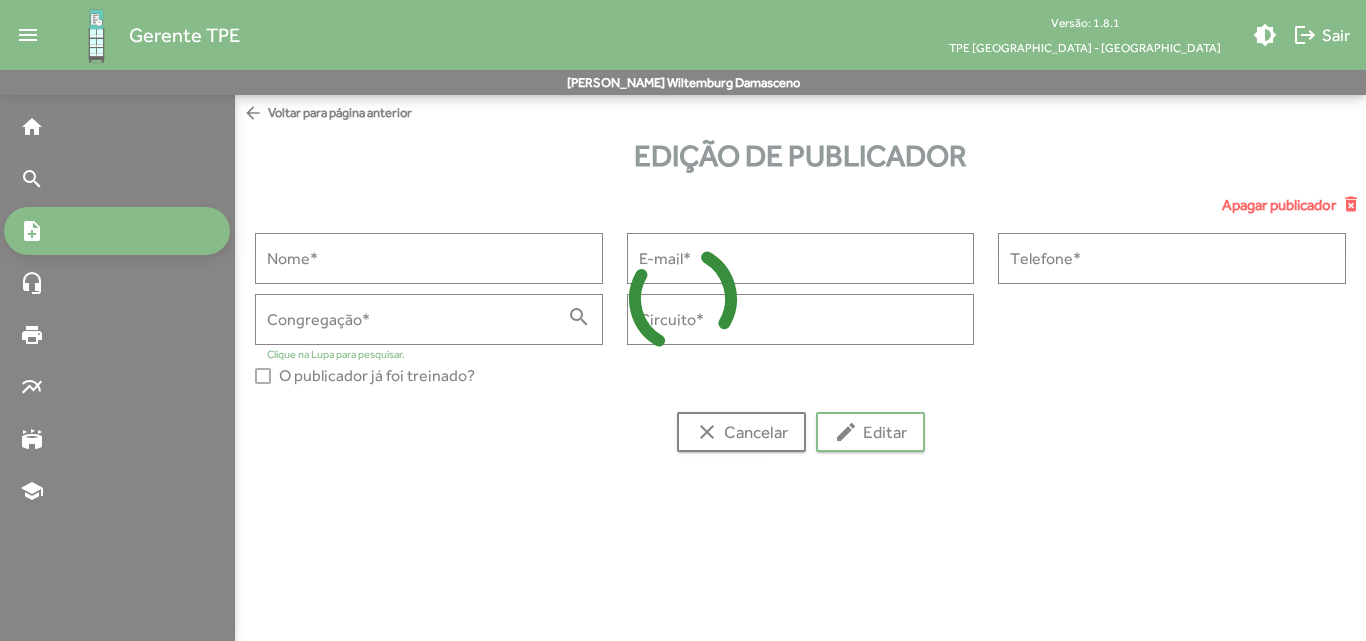 type on "******" 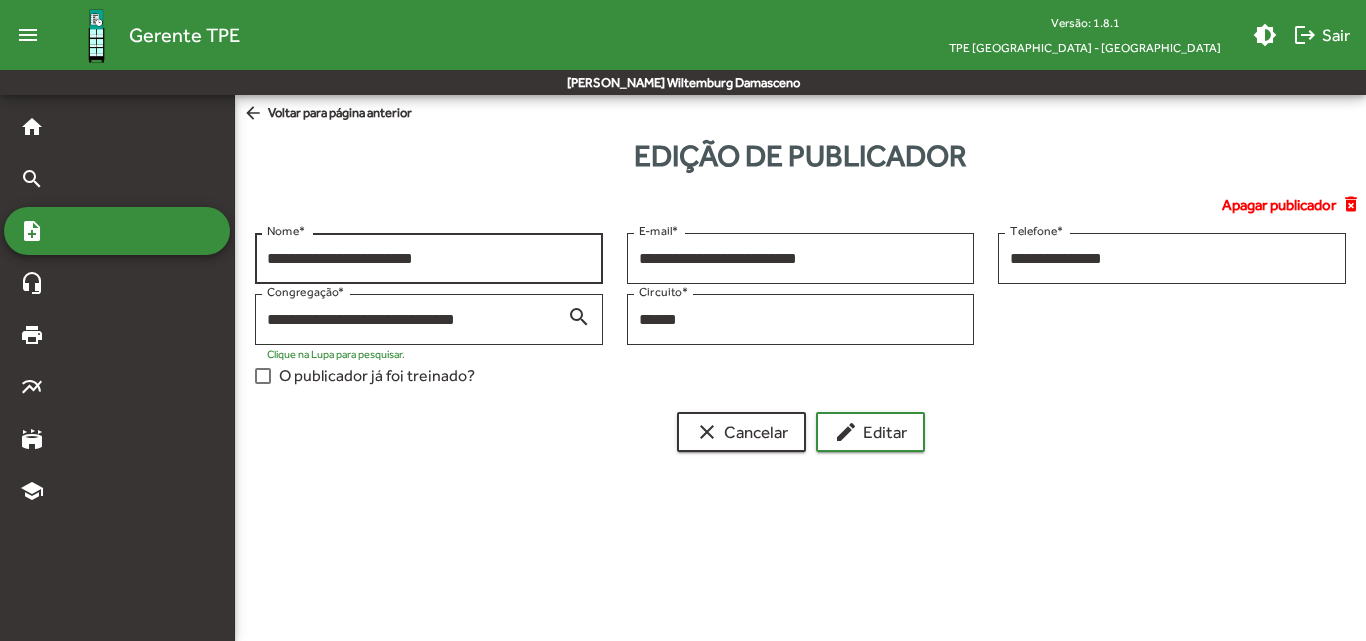 click on "**********" at bounding box center [429, 259] 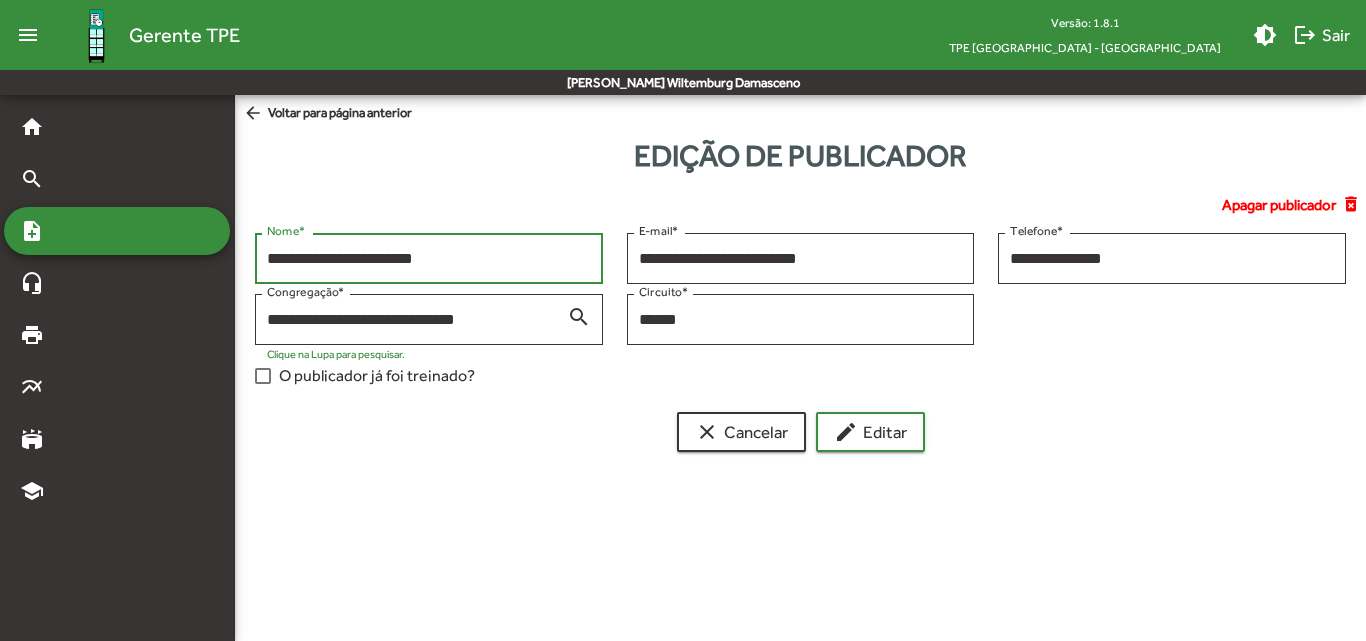 click on "**********" at bounding box center [429, 259] 